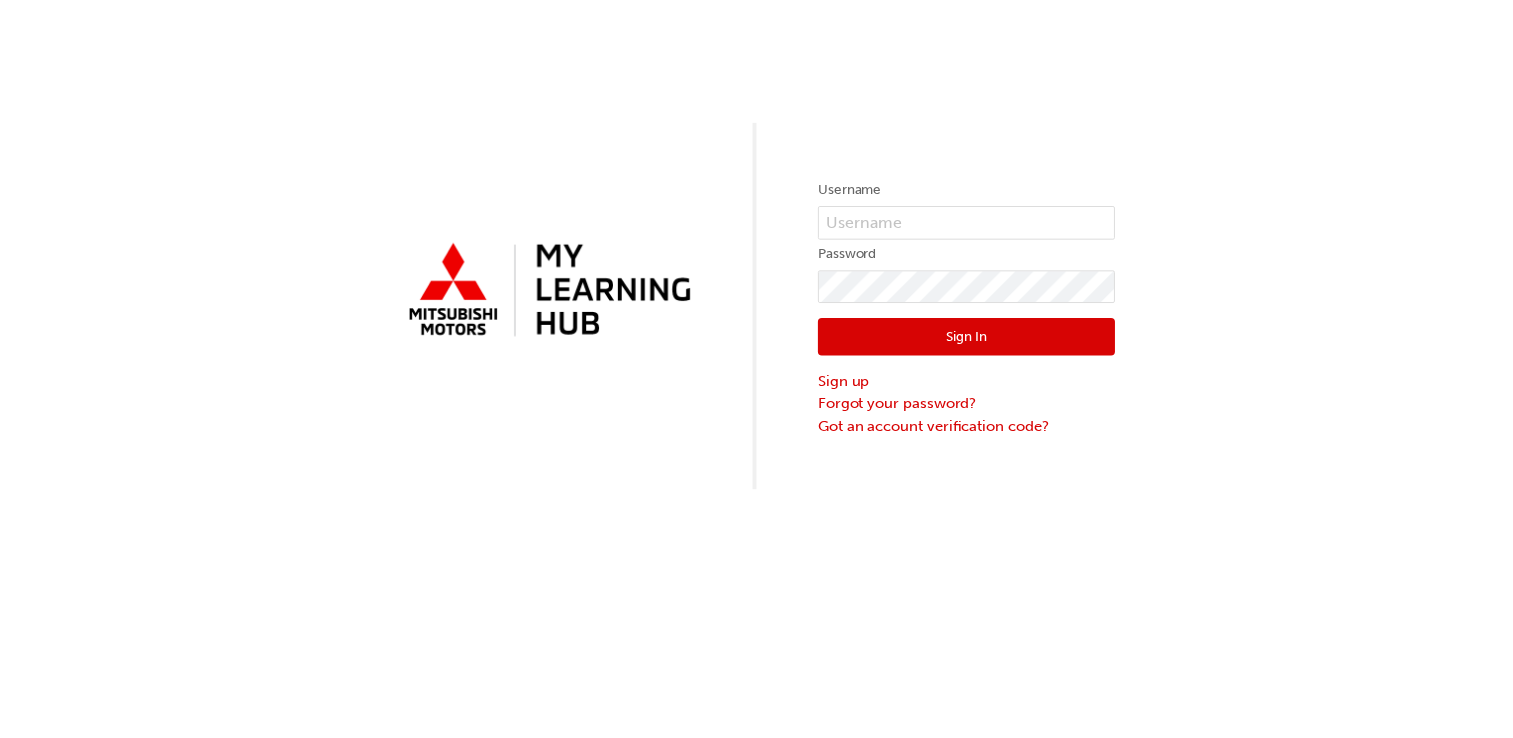 scroll, scrollTop: 0, scrollLeft: 0, axis: both 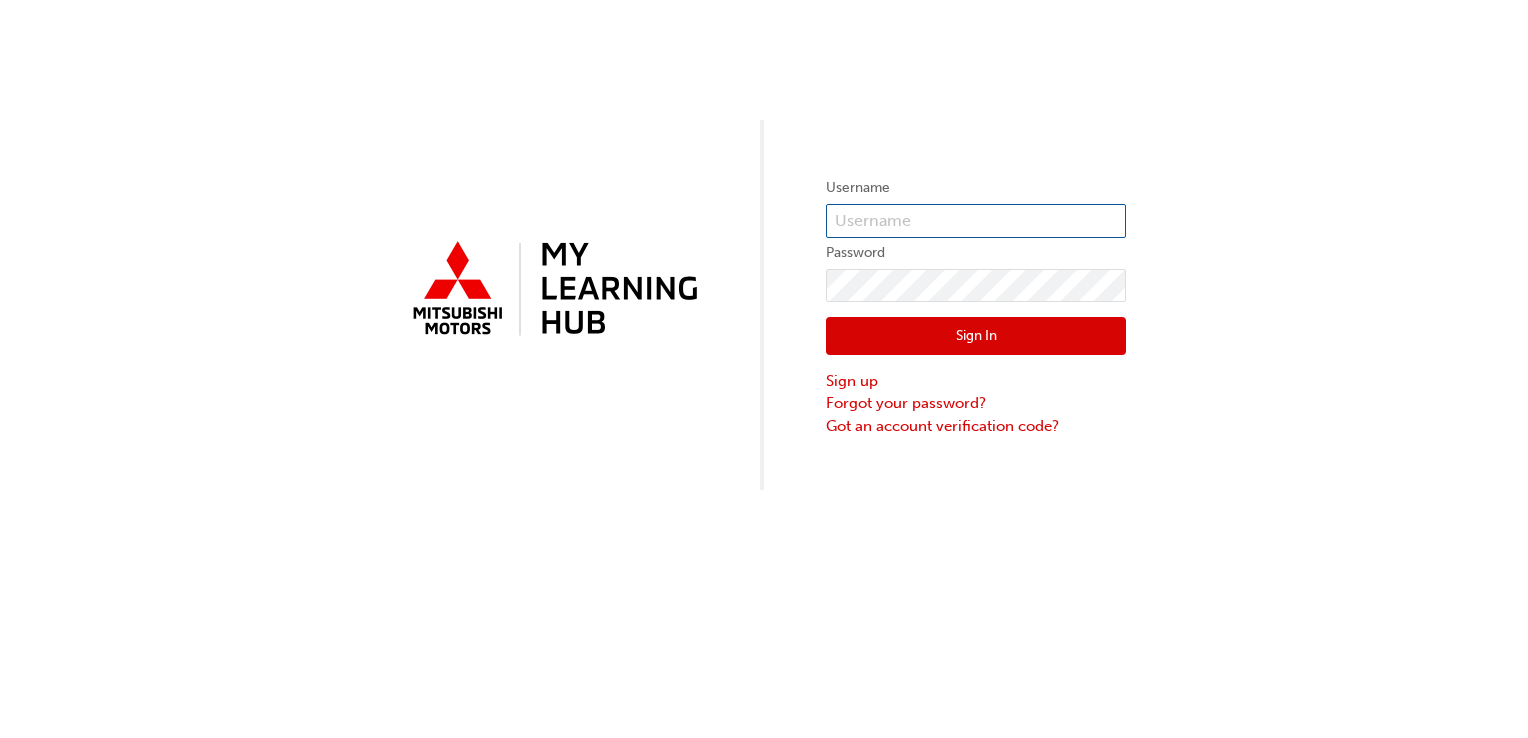 type on "0005930410" 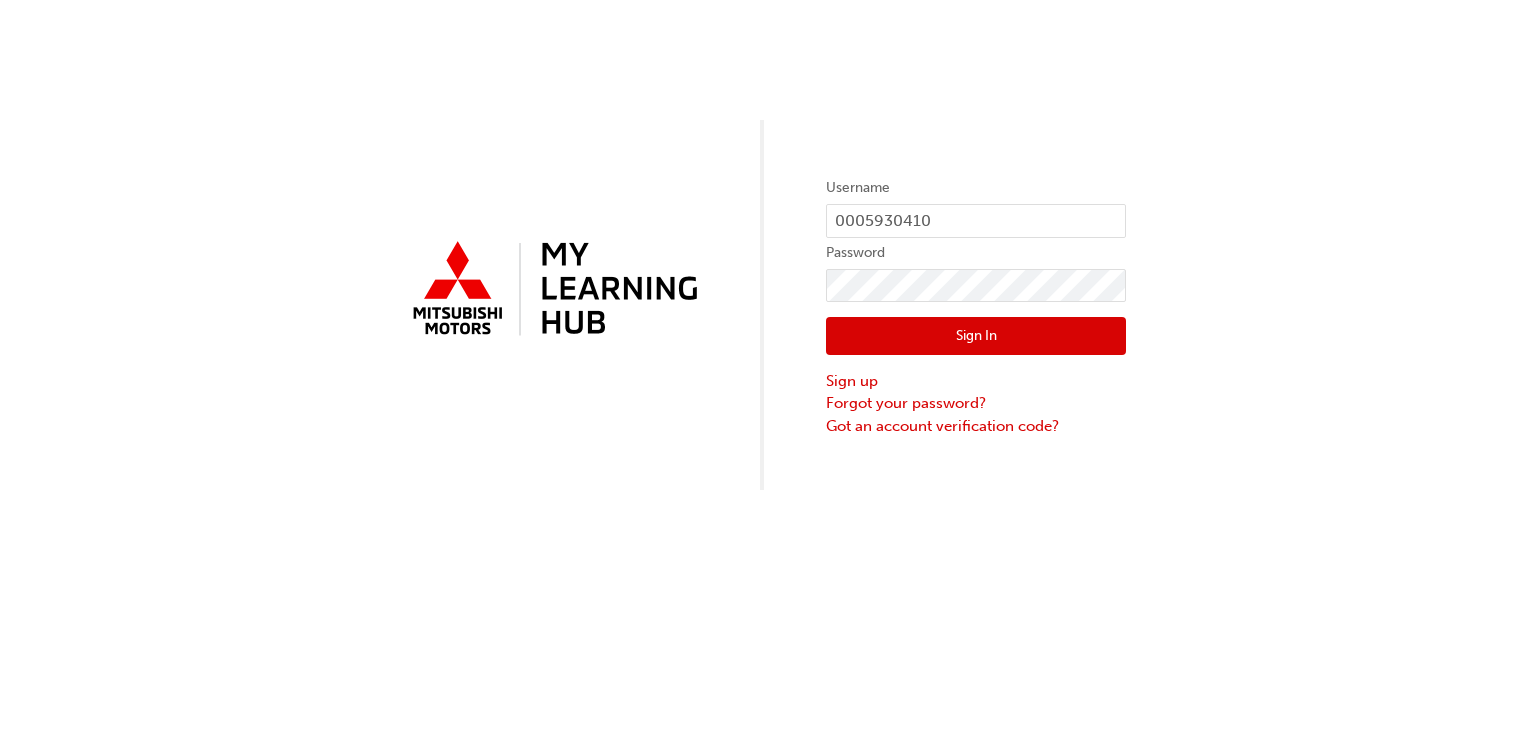 click on "Sign In" at bounding box center (976, 336) 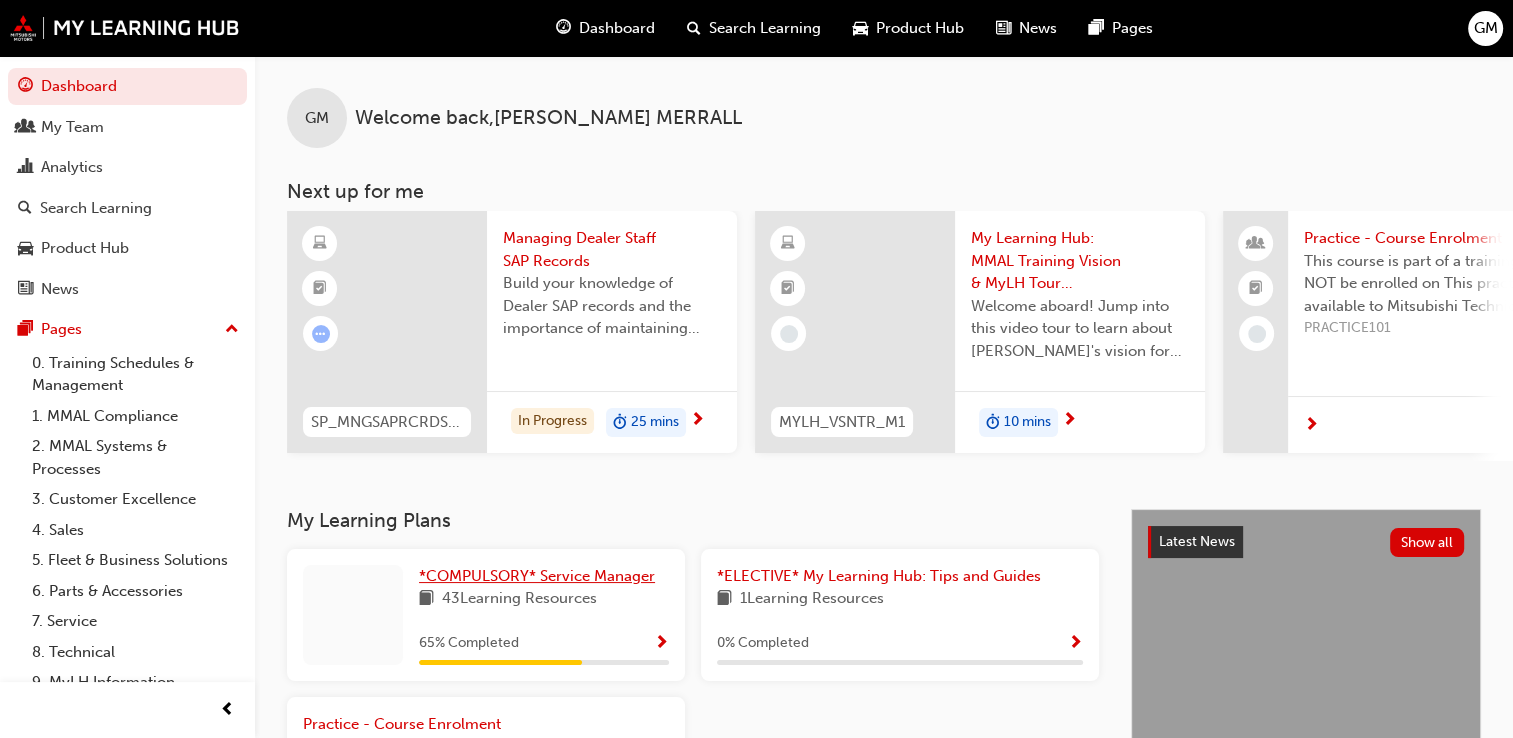 click on "*COMPULSORY* Service Manager" at bounding box center [537, 576] 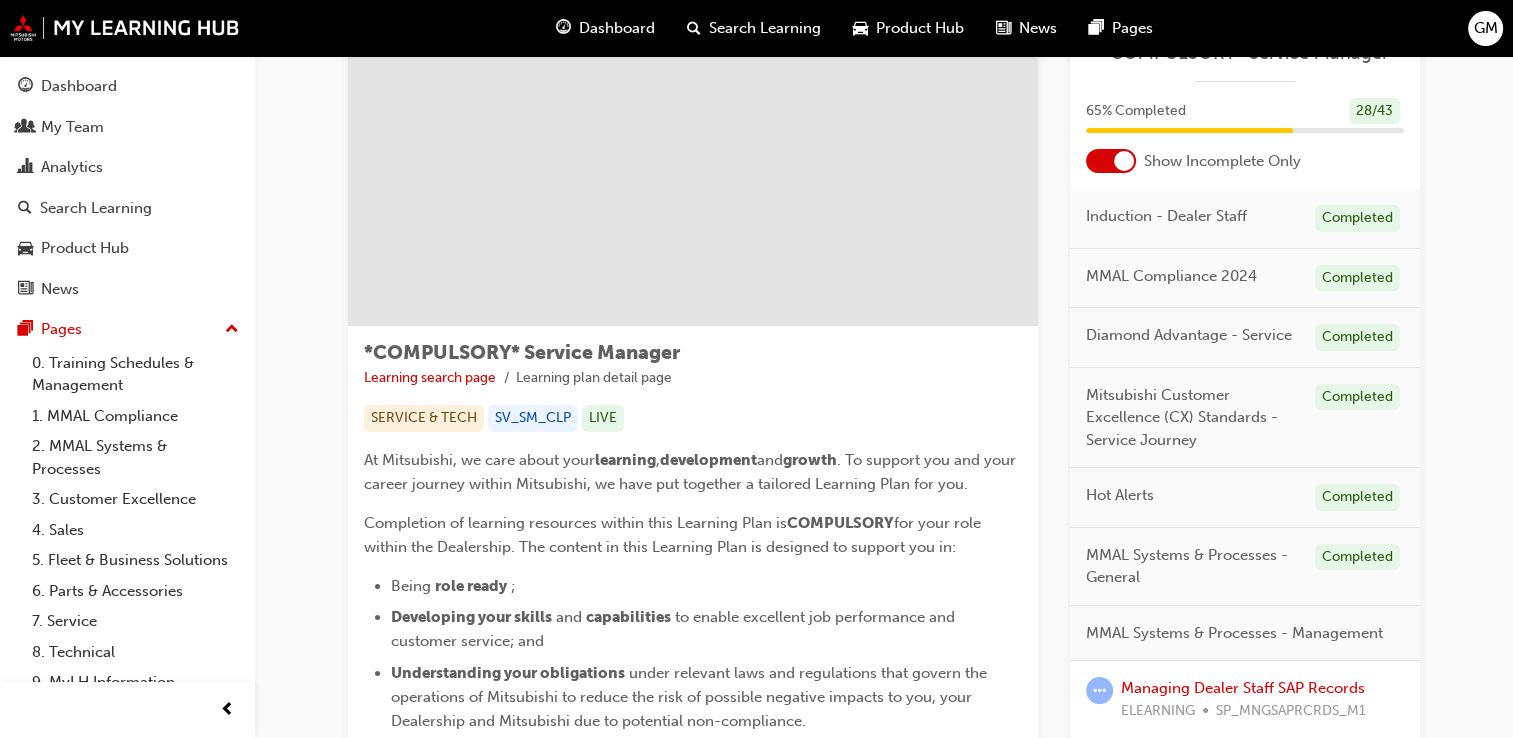 scroll, scrollTop: 0, scrollLeft: 0, axis: both 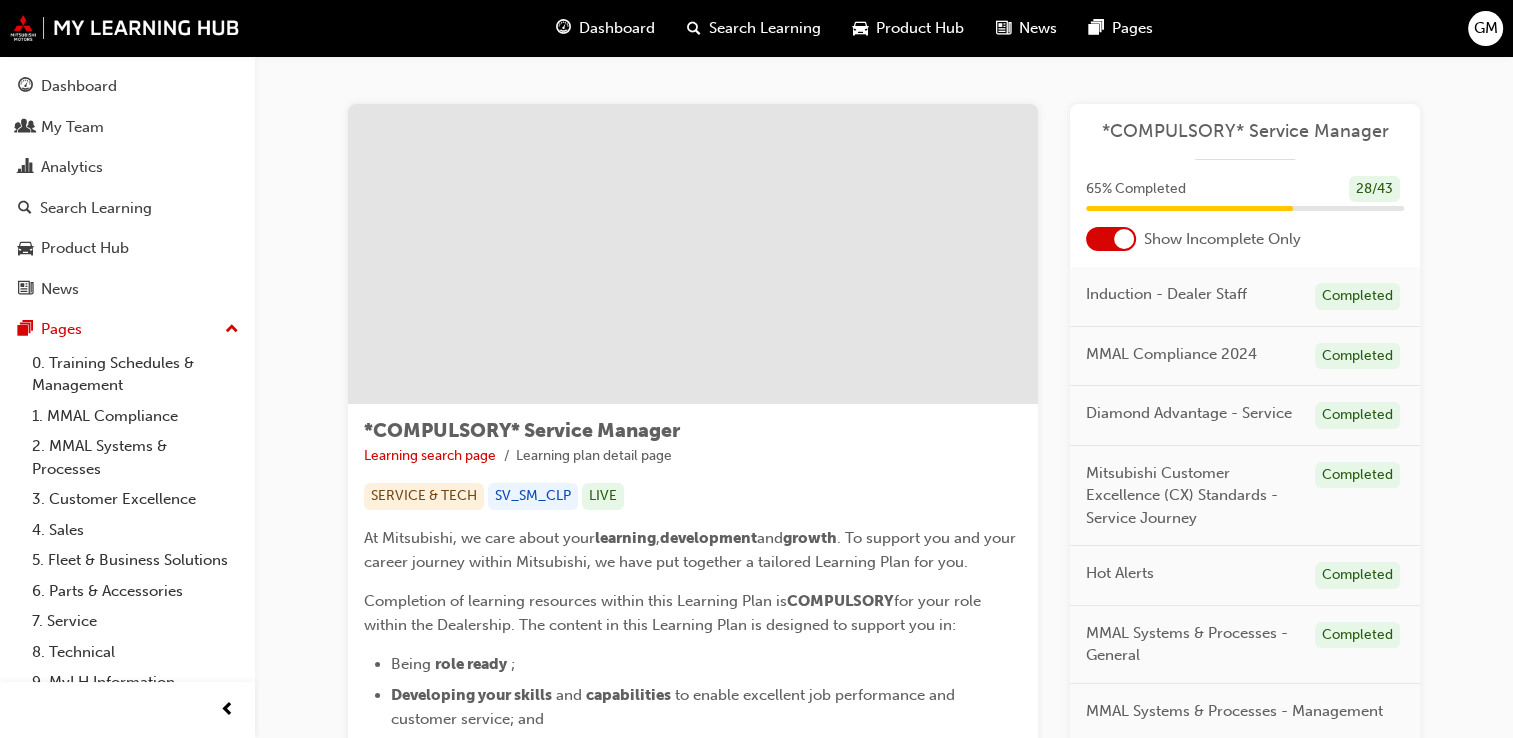 click at bounding box center [1111, 239] 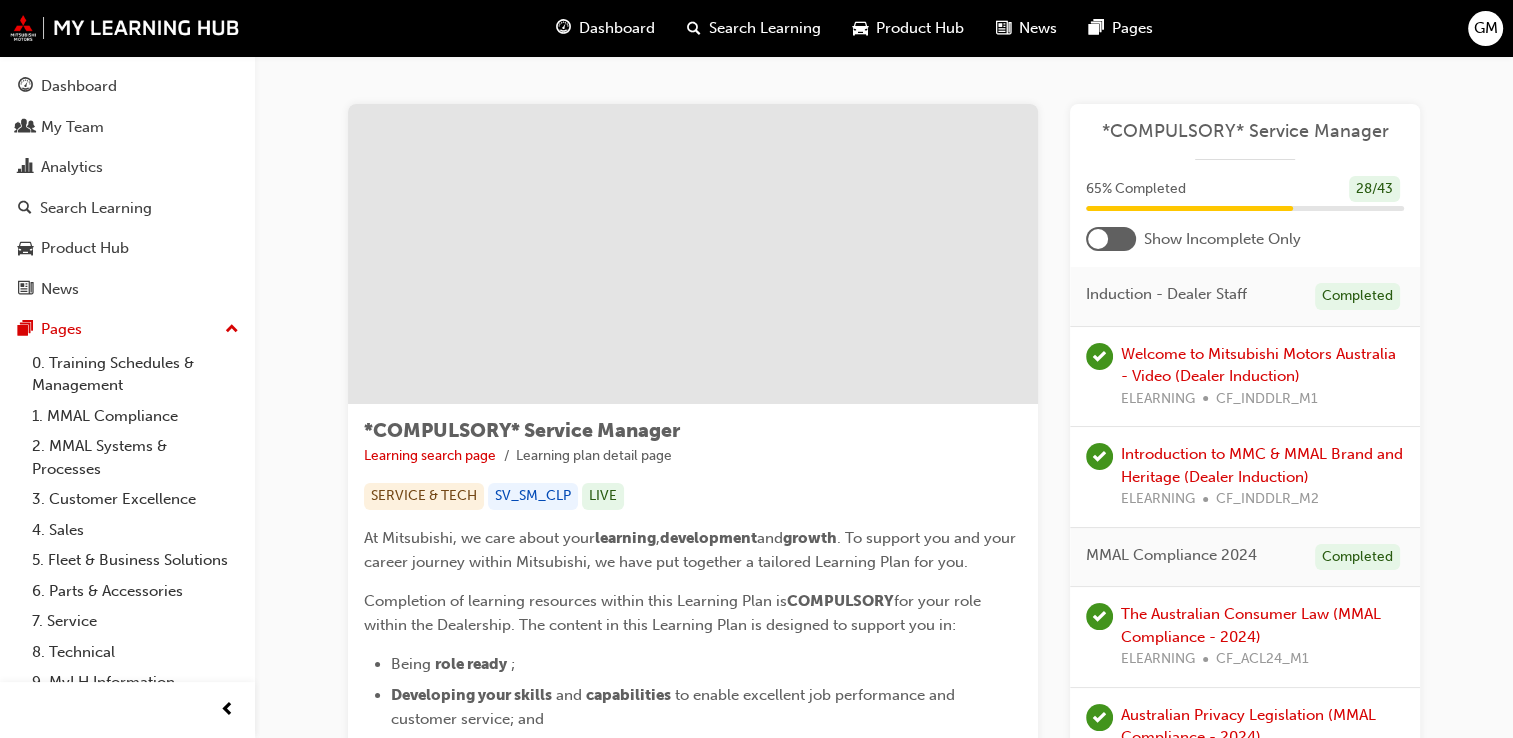 click at bounding box center [1111, 239] 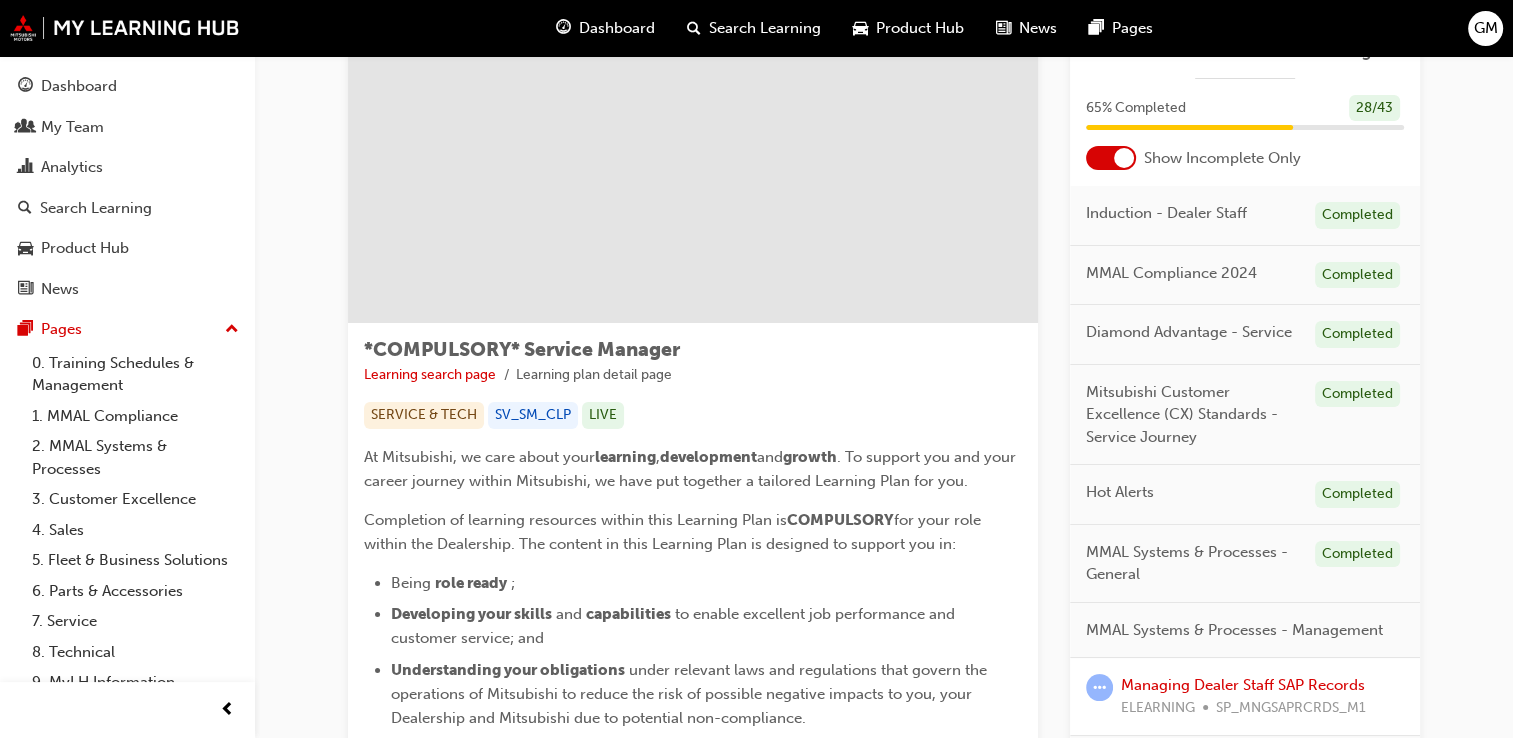 scroll, scrollTop: 400, scrollLeft: 0, axis: vertical 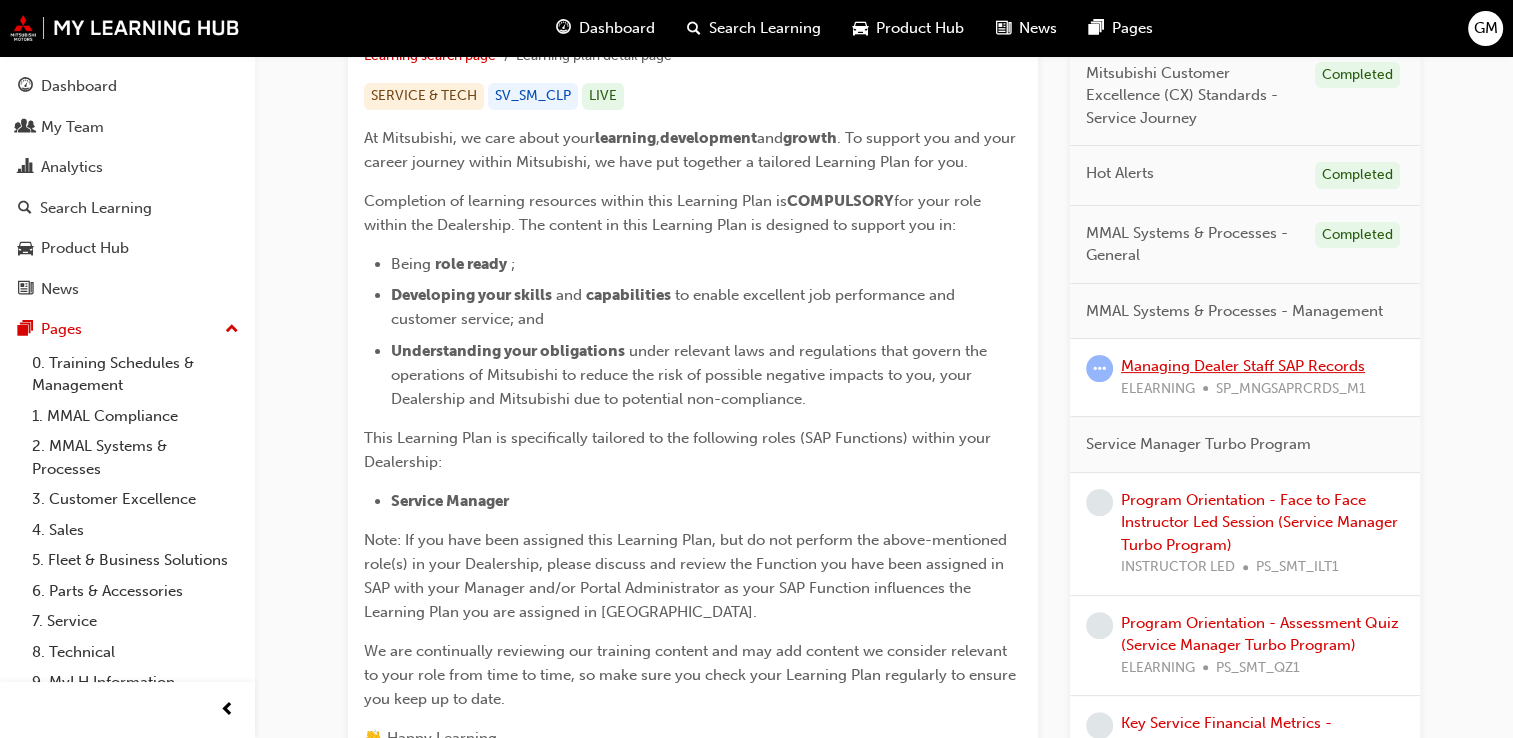 click on "Managing Dealer Staff SAP Records" at bounding box center (1243, 366) 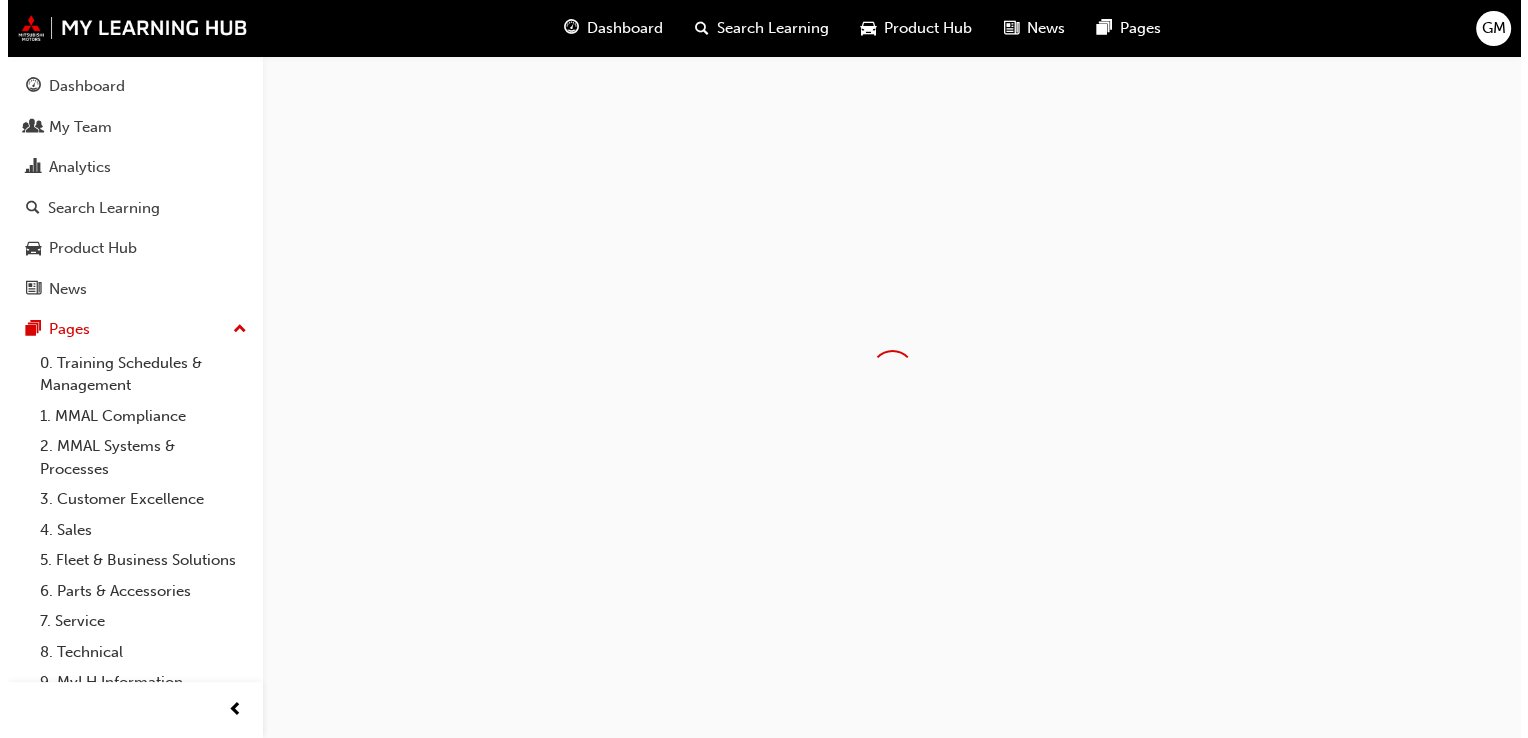scroll, scrollTop: 0, scrollLeft: 0, axis: both 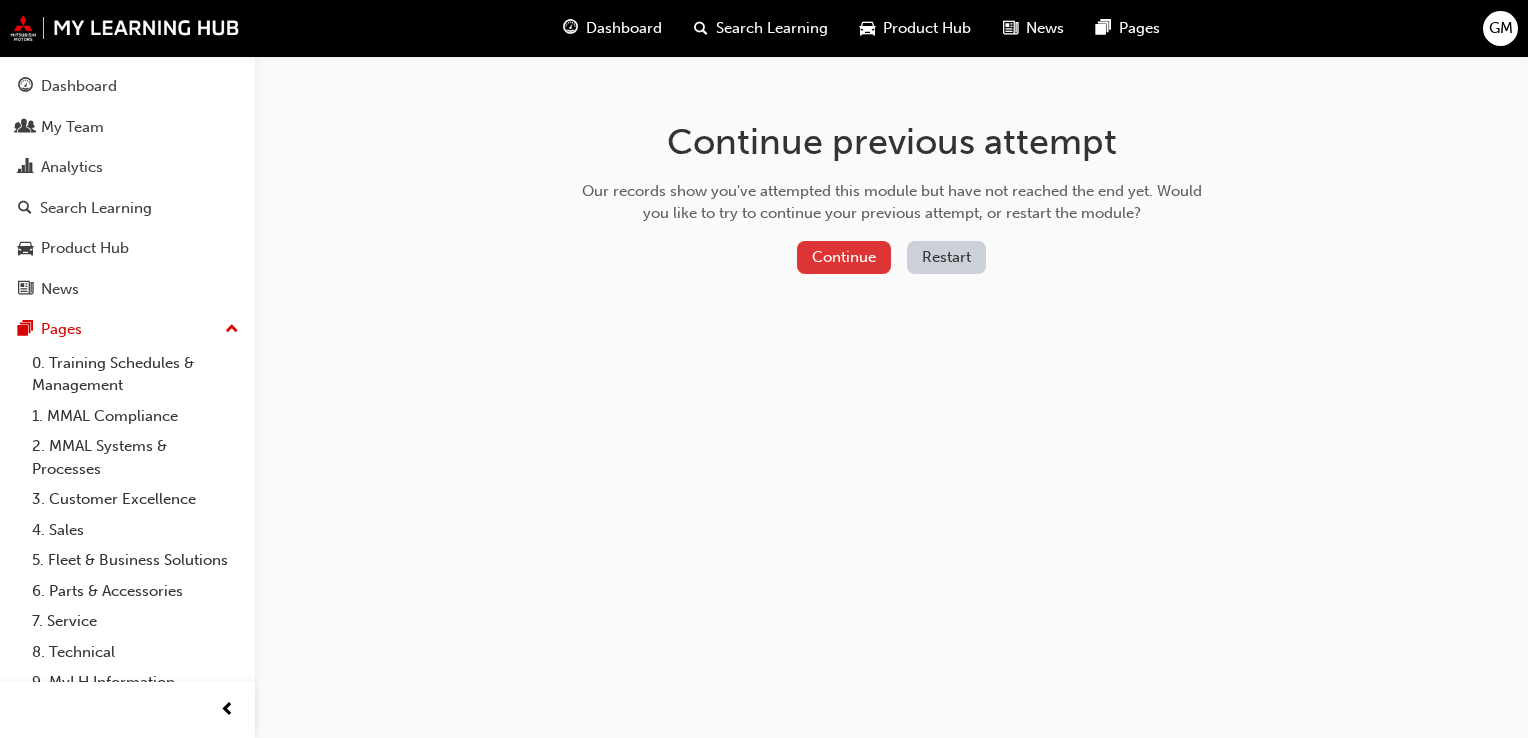 click on "Continue" at bounding box center (844, 257) 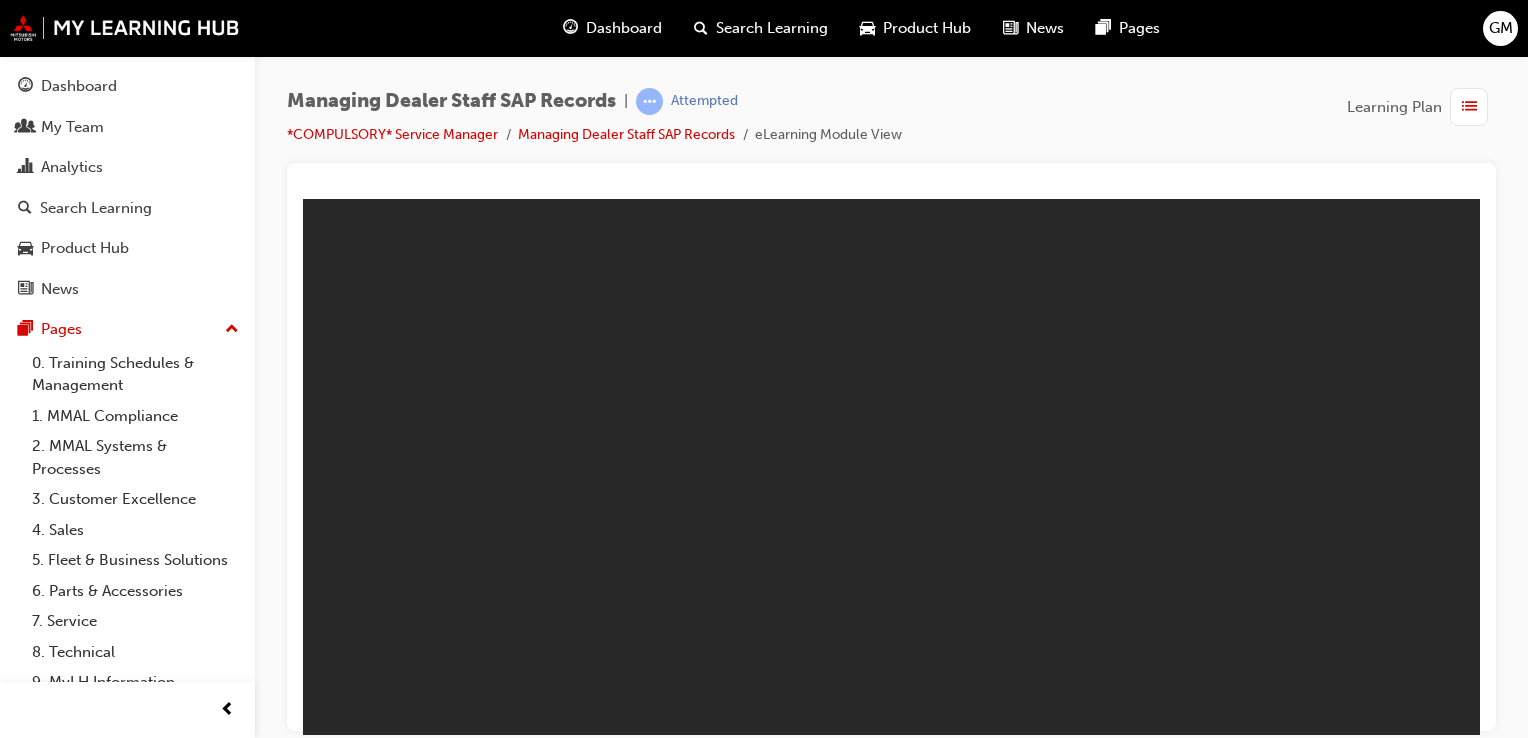 scroll, scrollTop: 0, scrollLeft: 0, axis: both 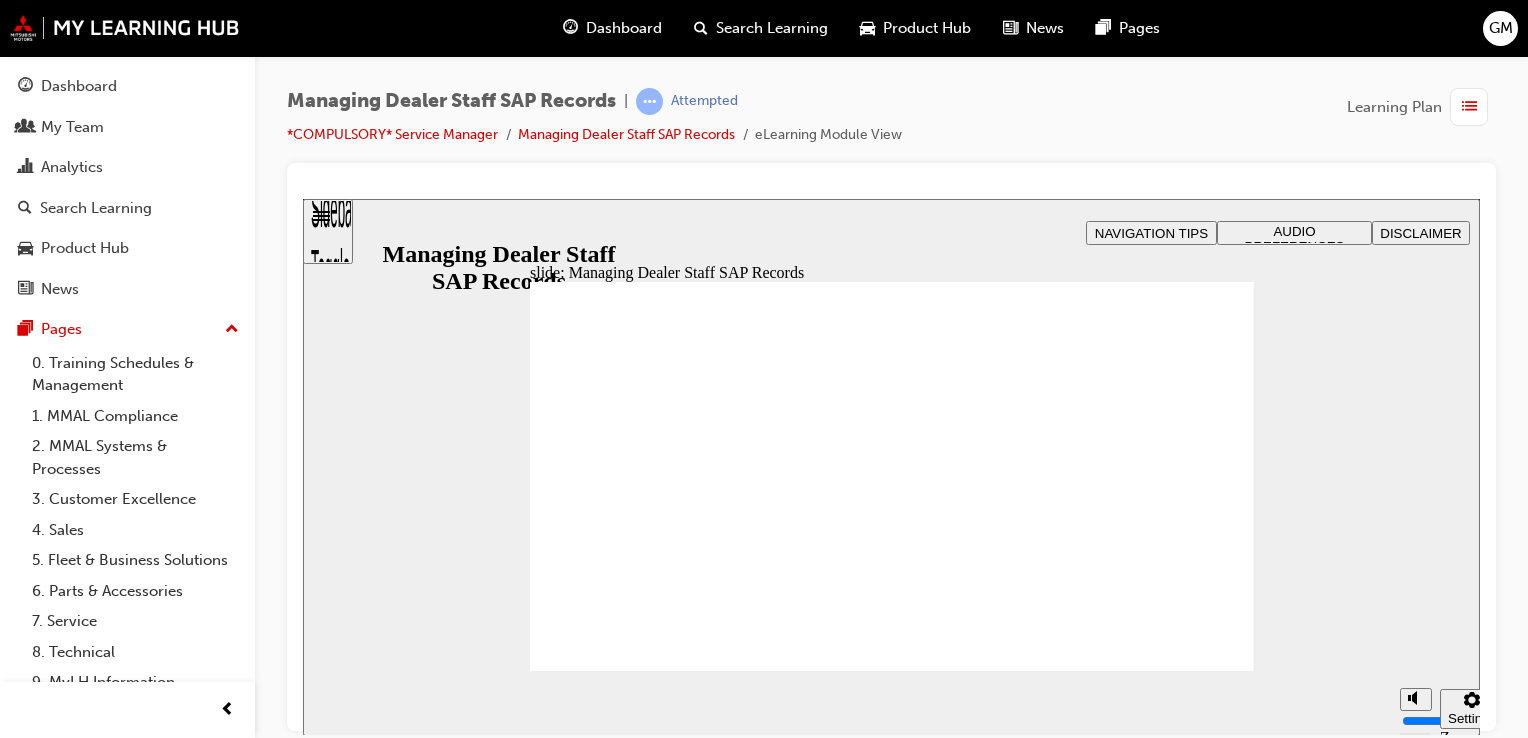 click 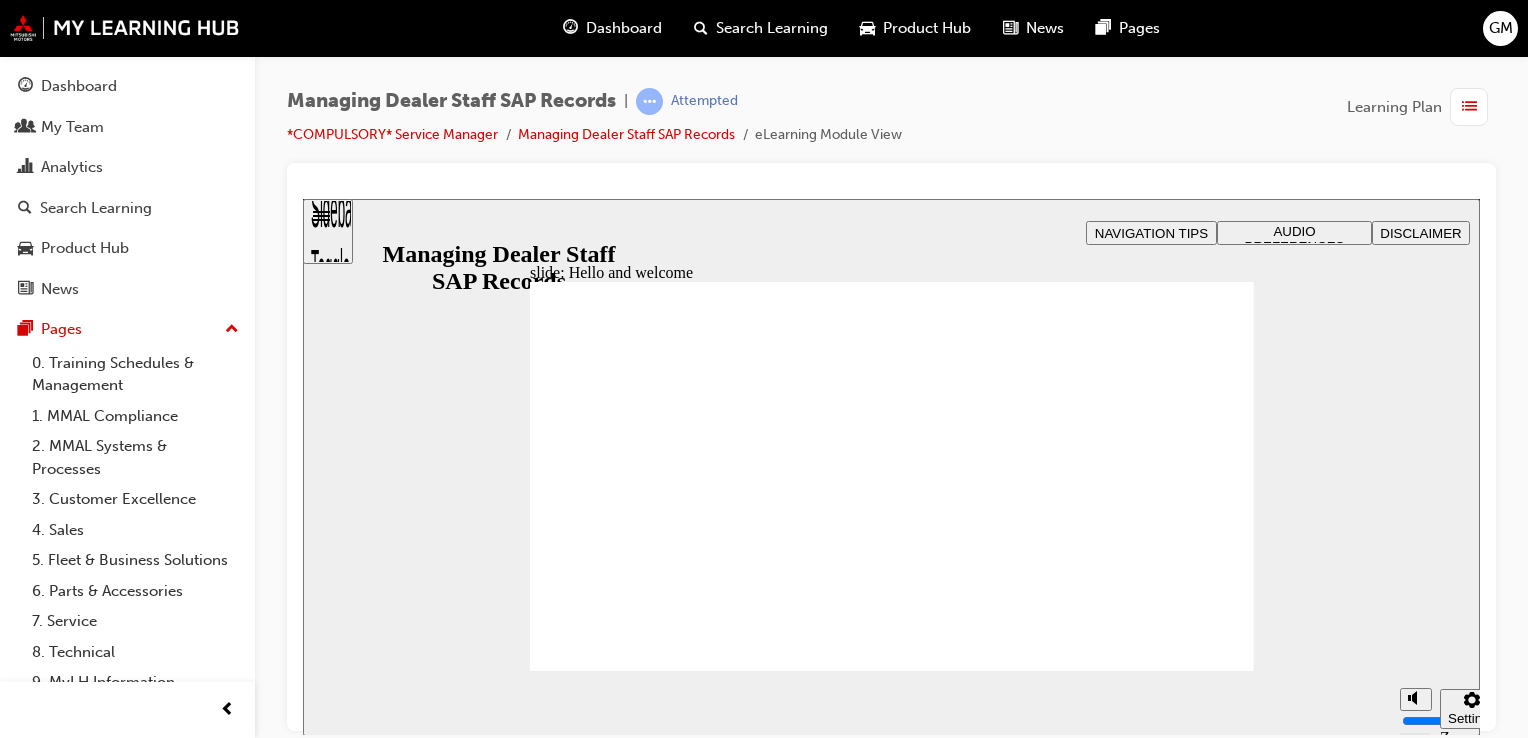 click 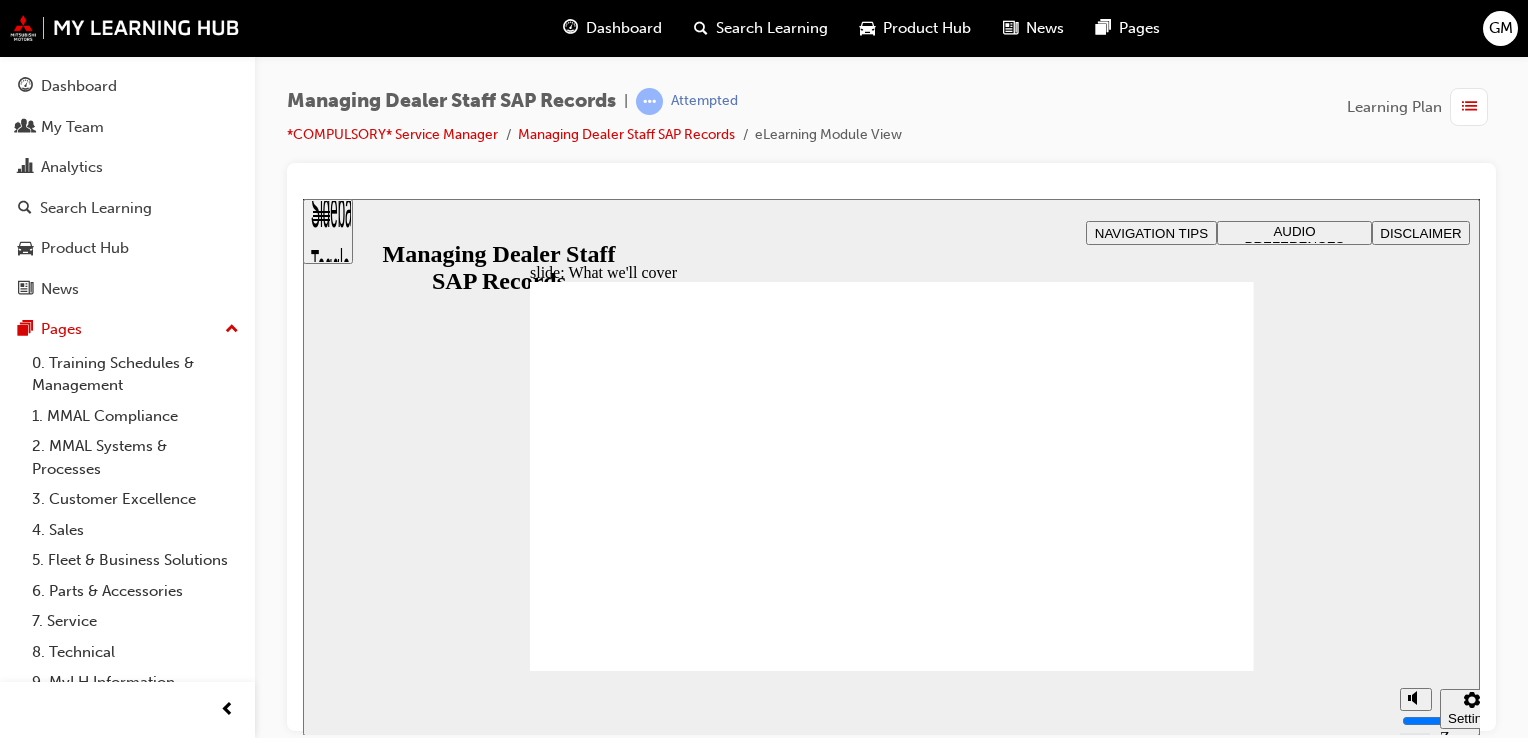 click 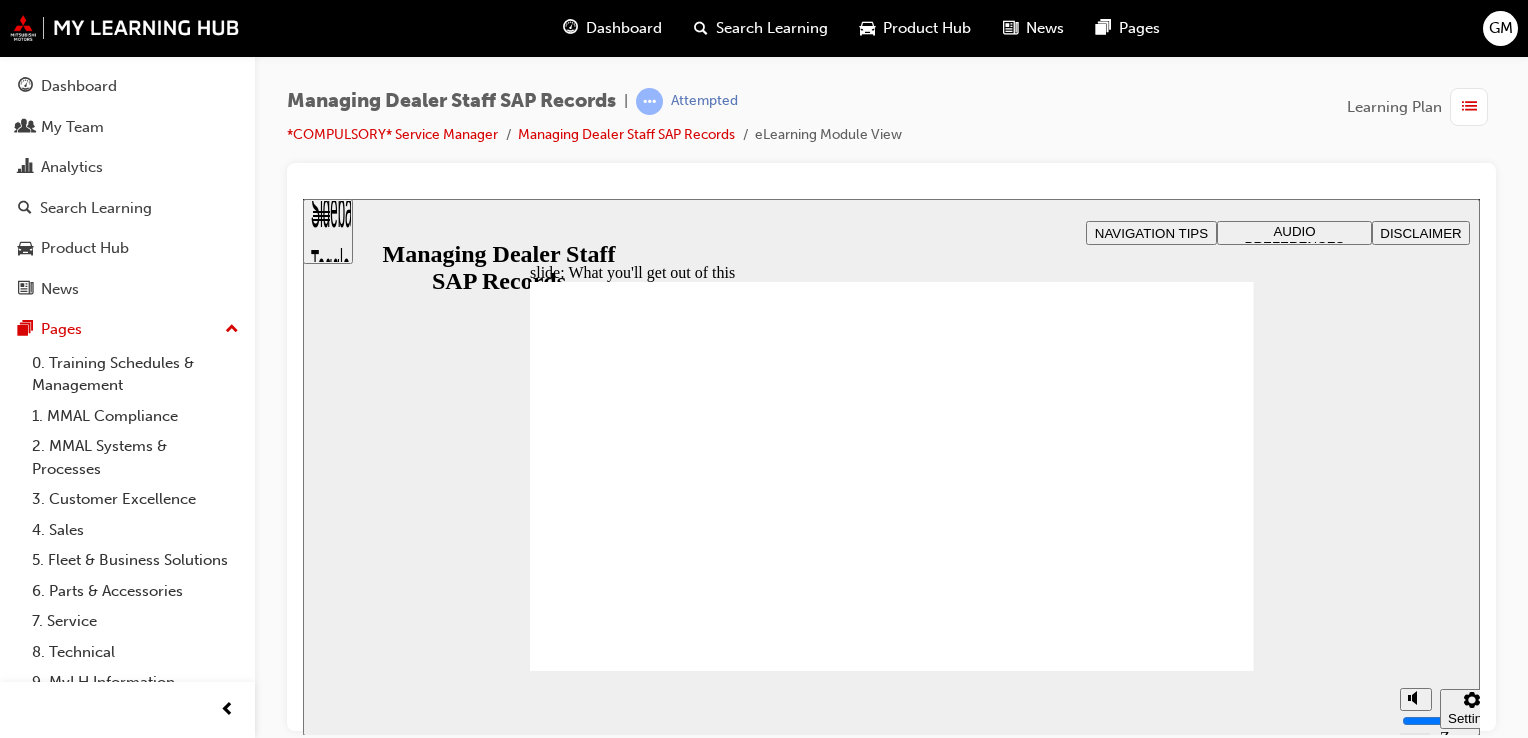 click 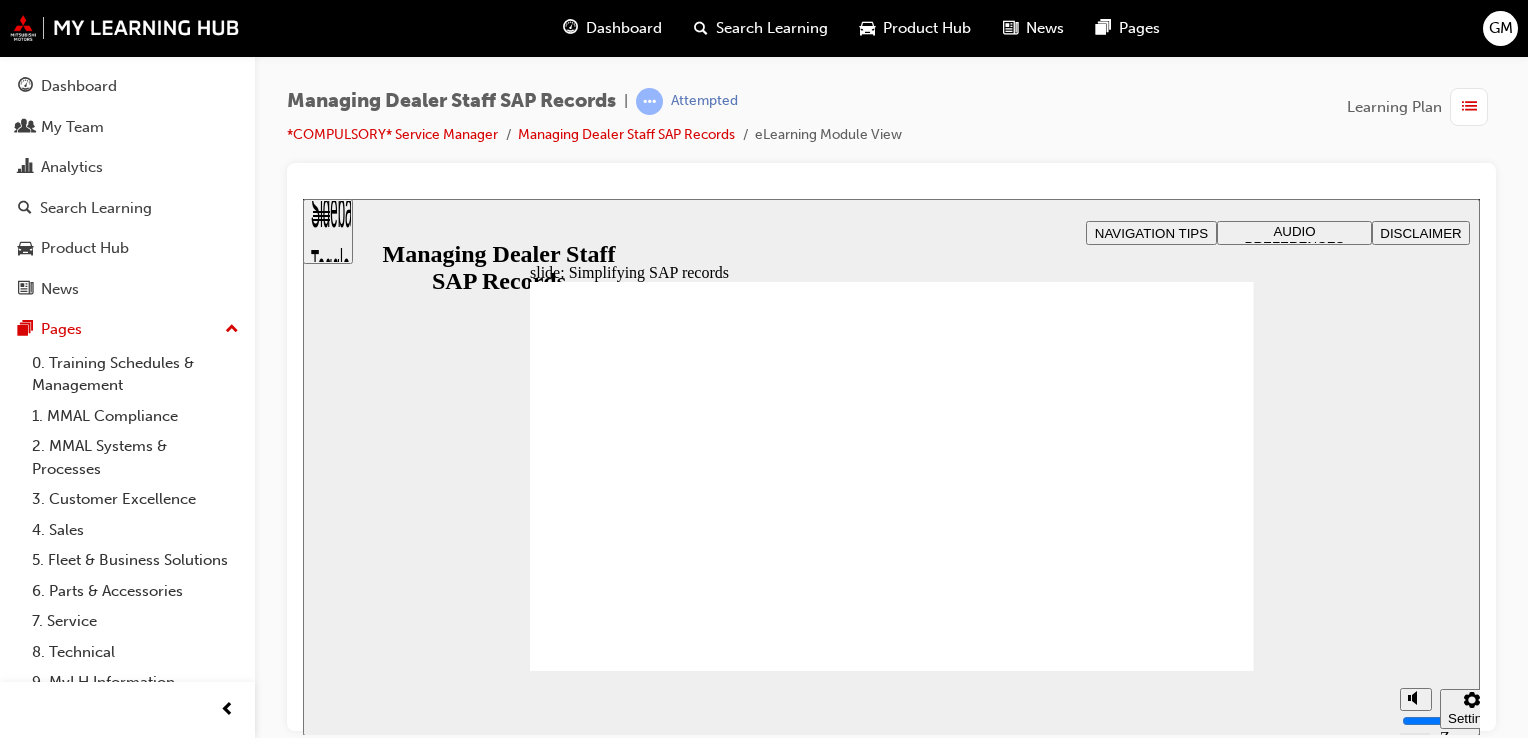 click 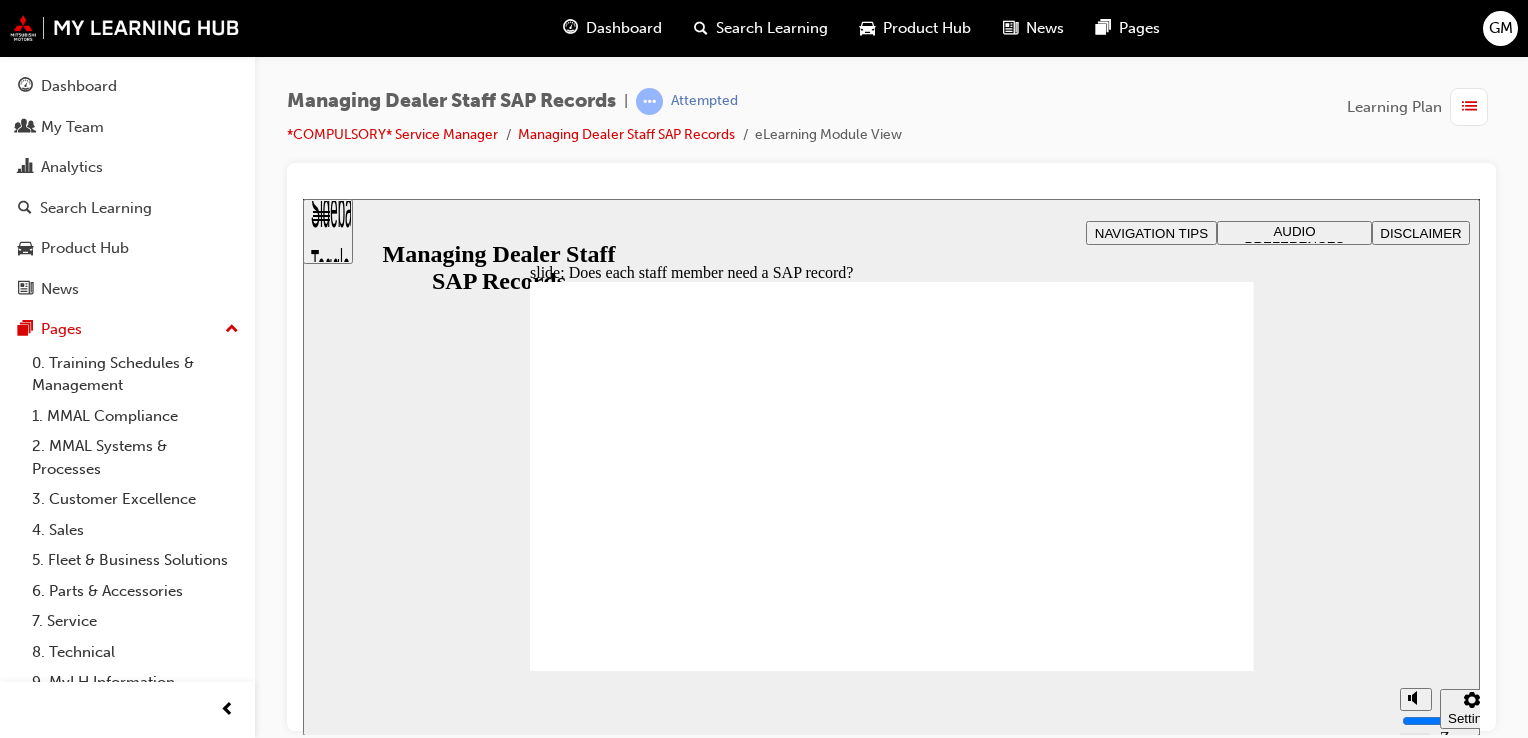 click 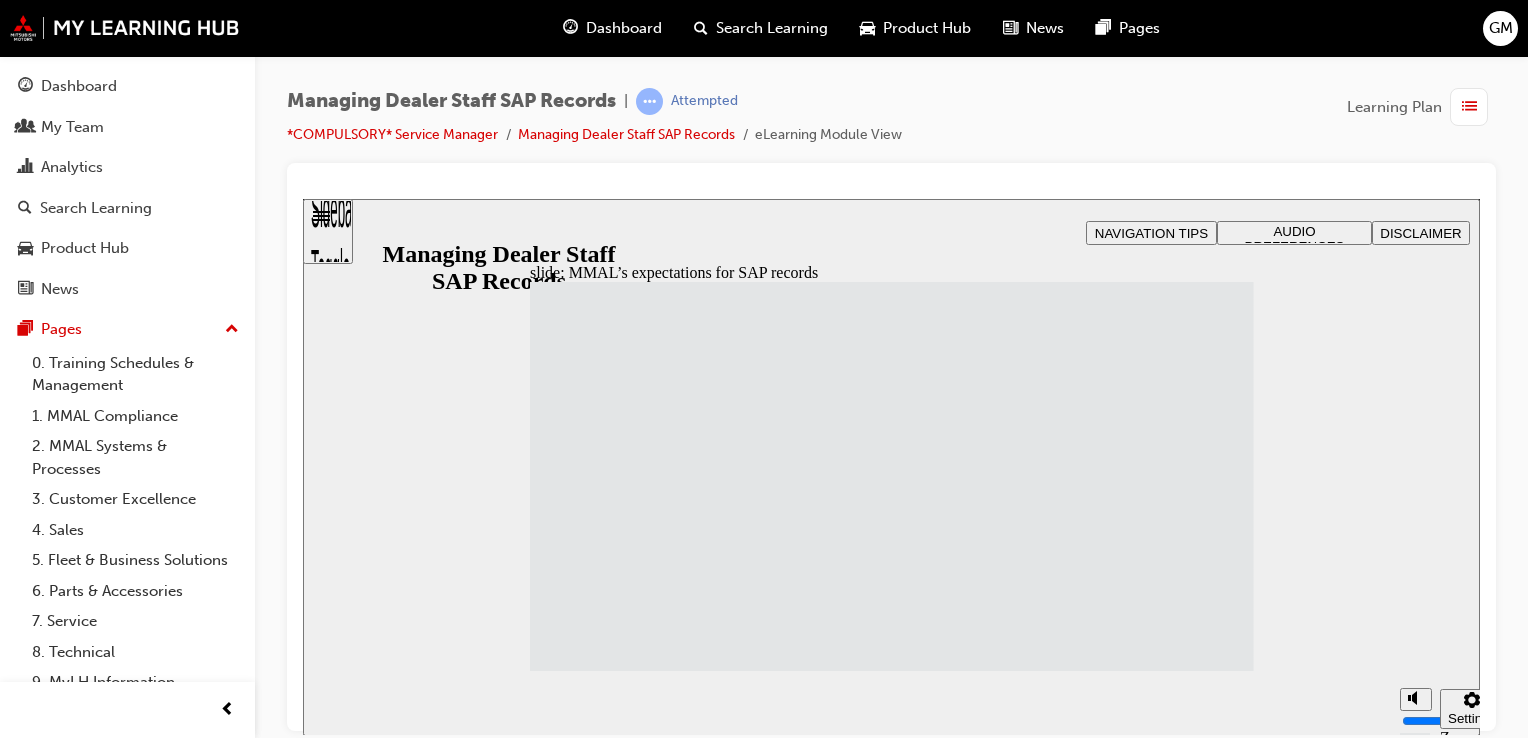 click 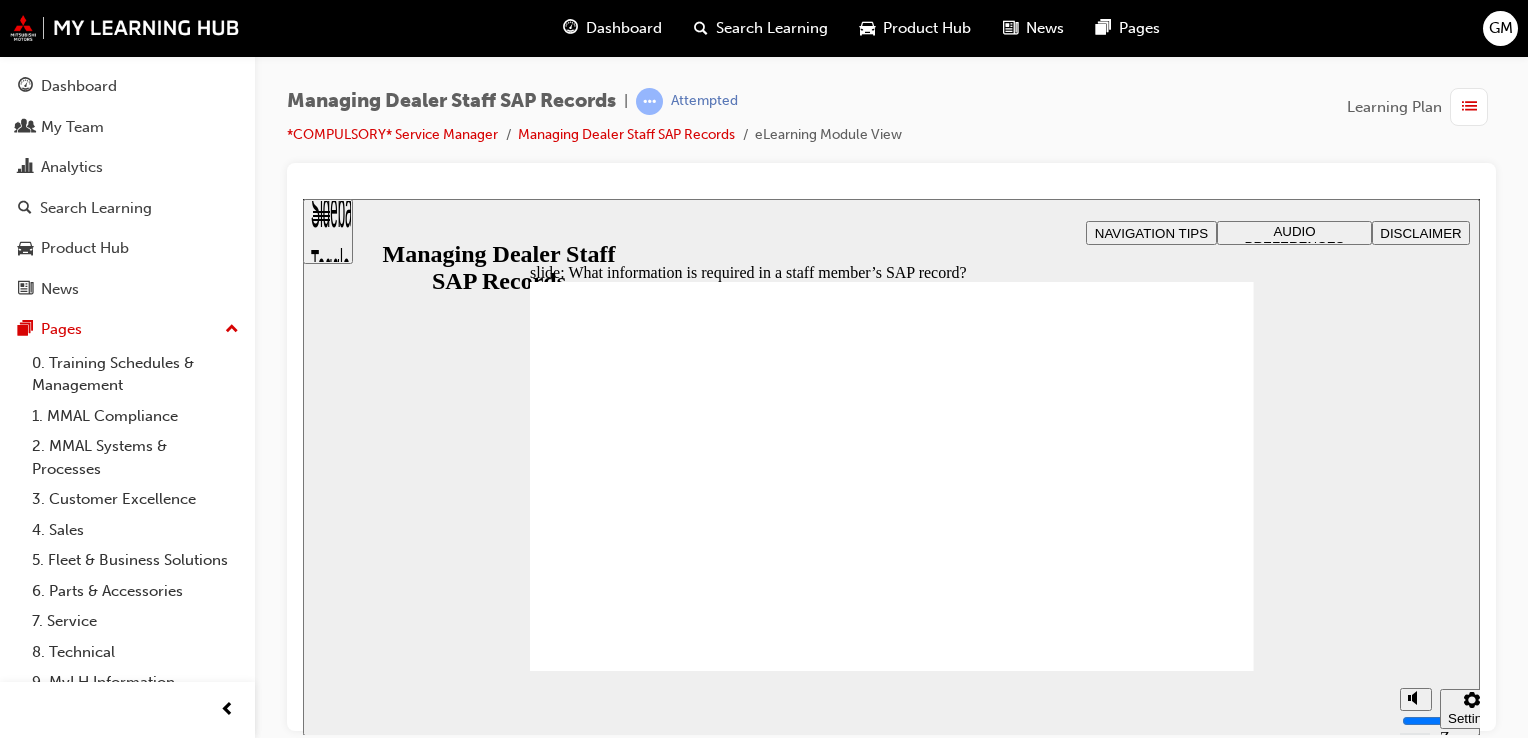 click 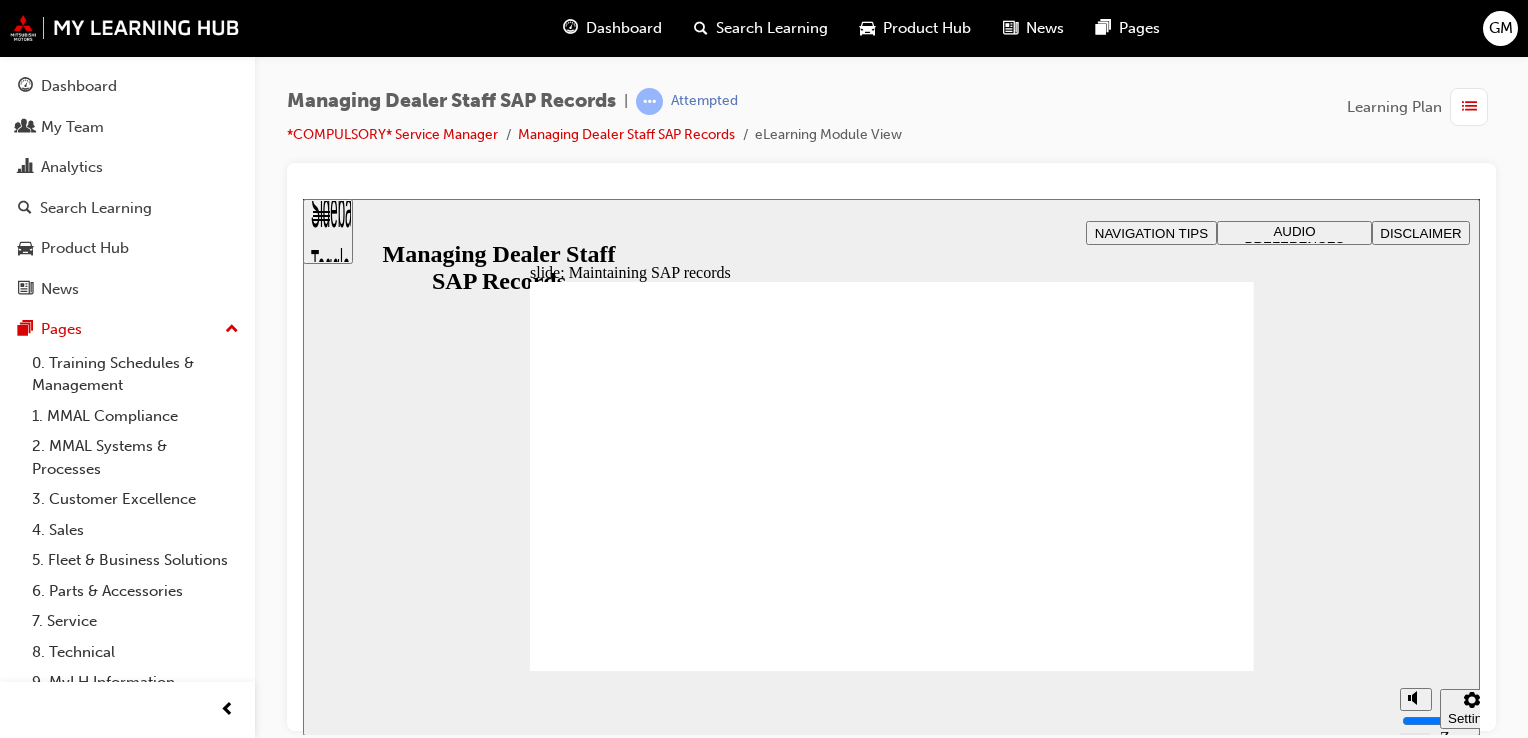 click 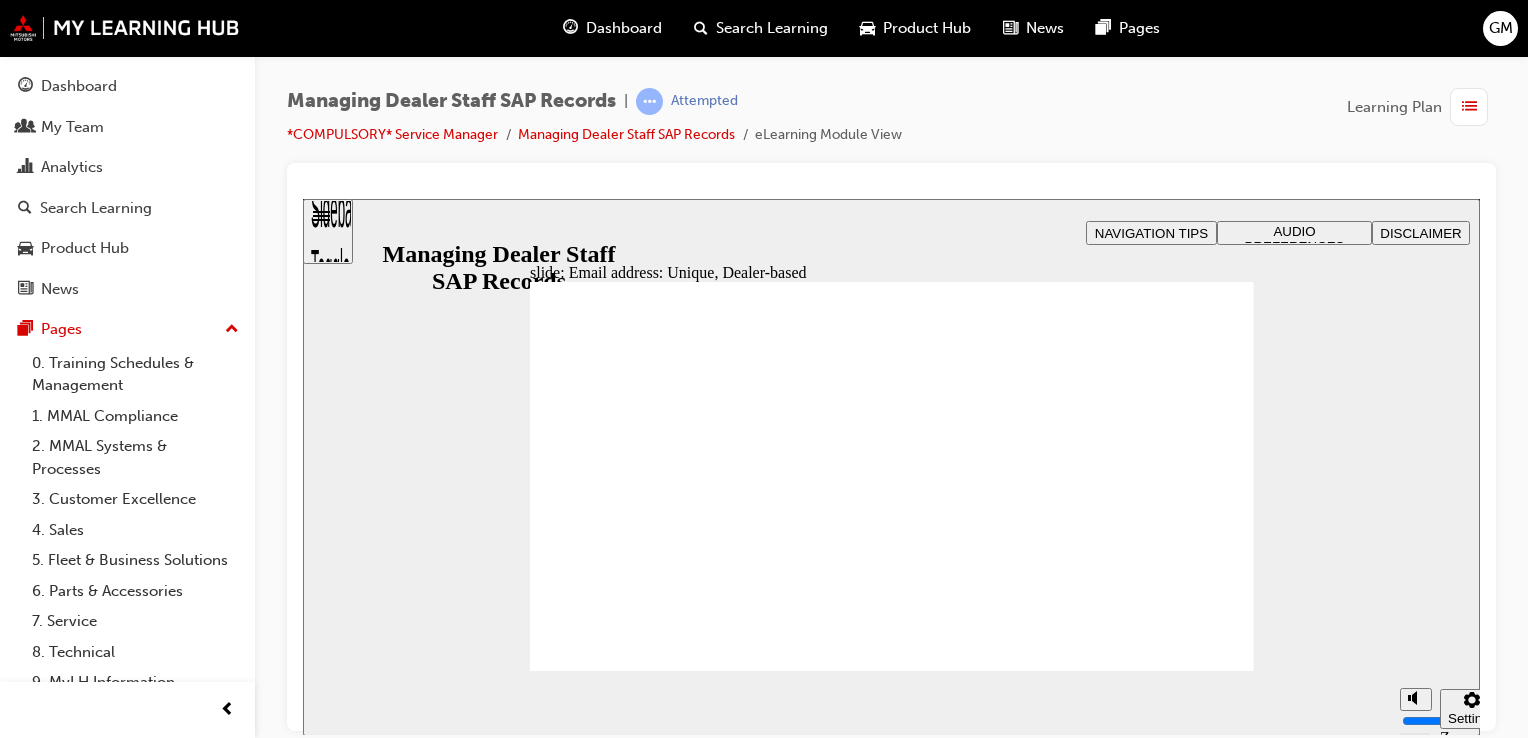 click 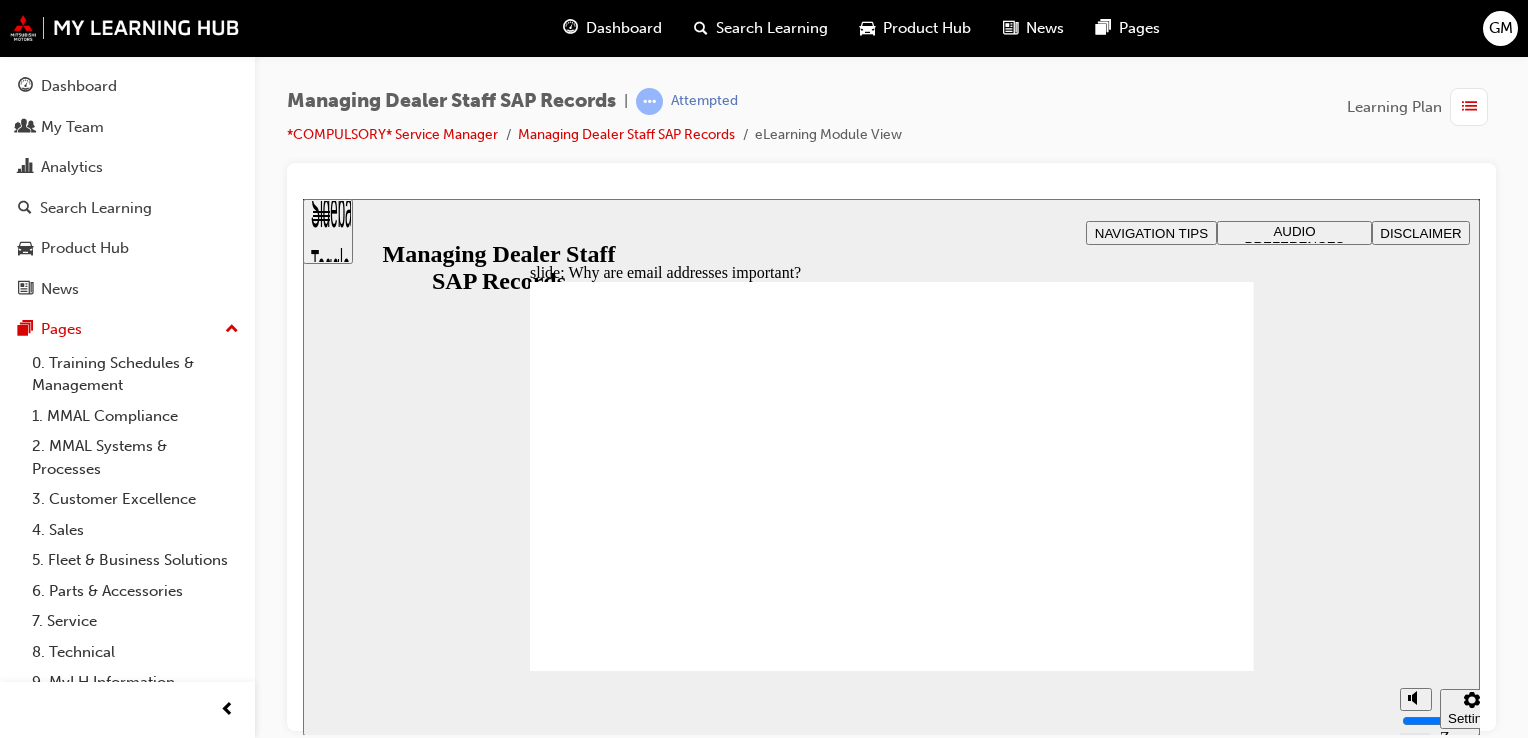 click 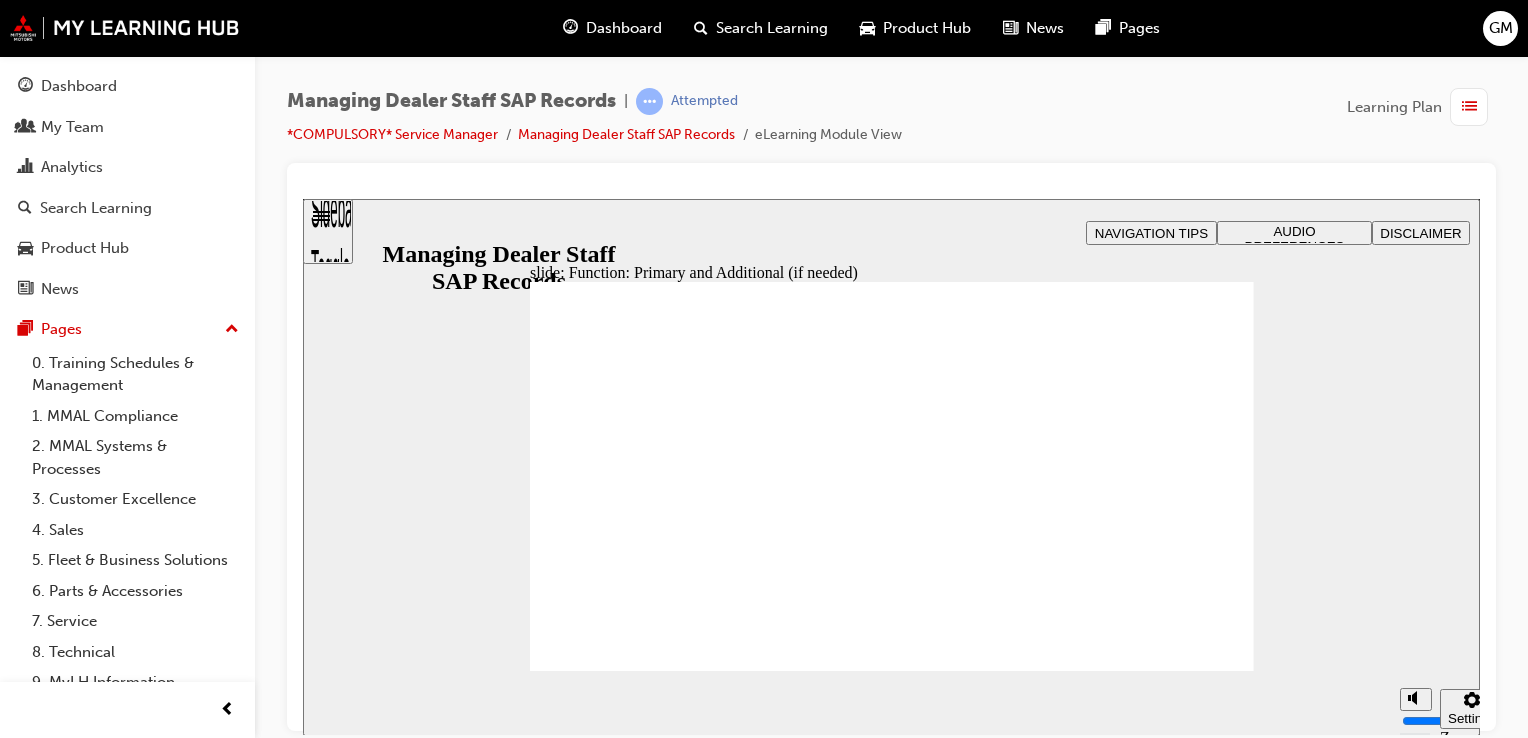 click 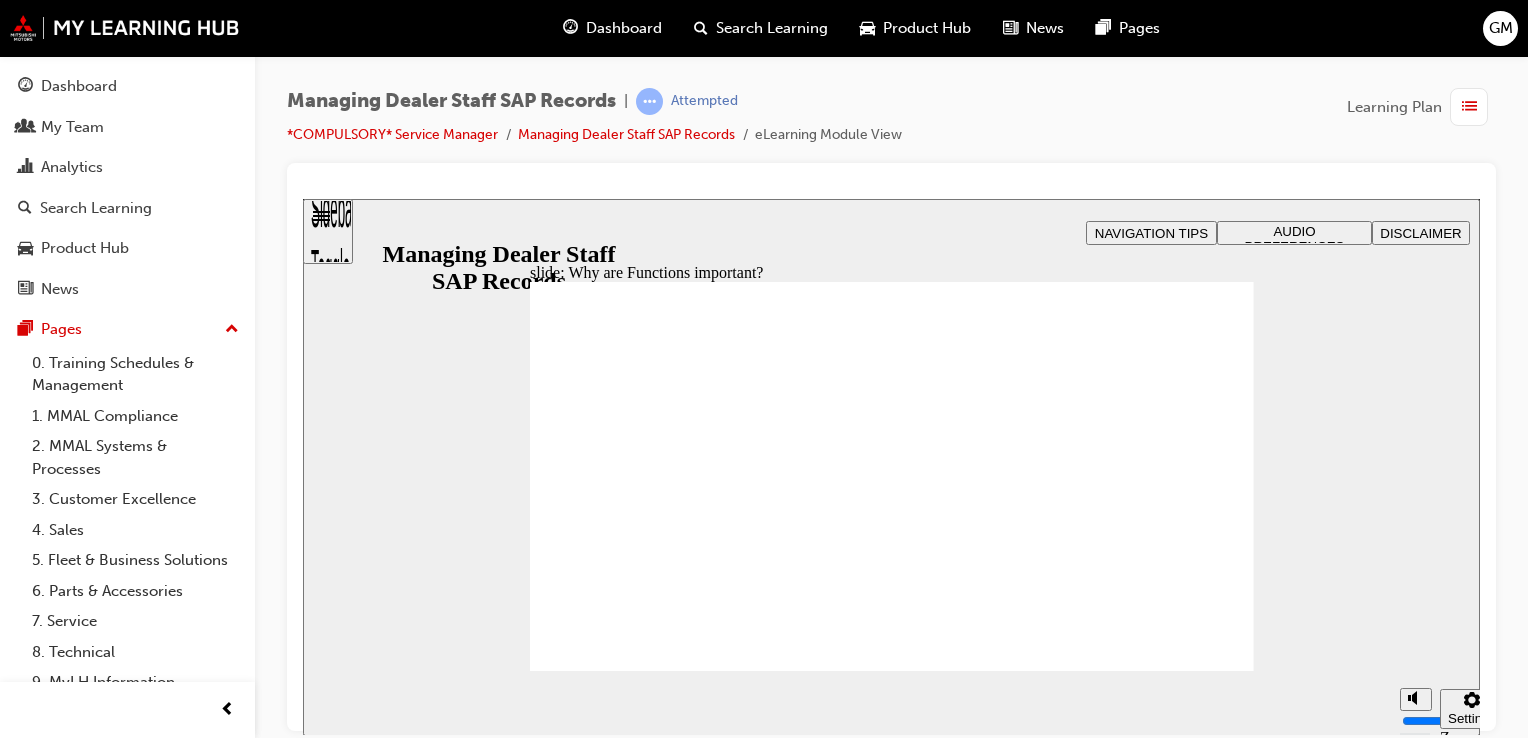 click 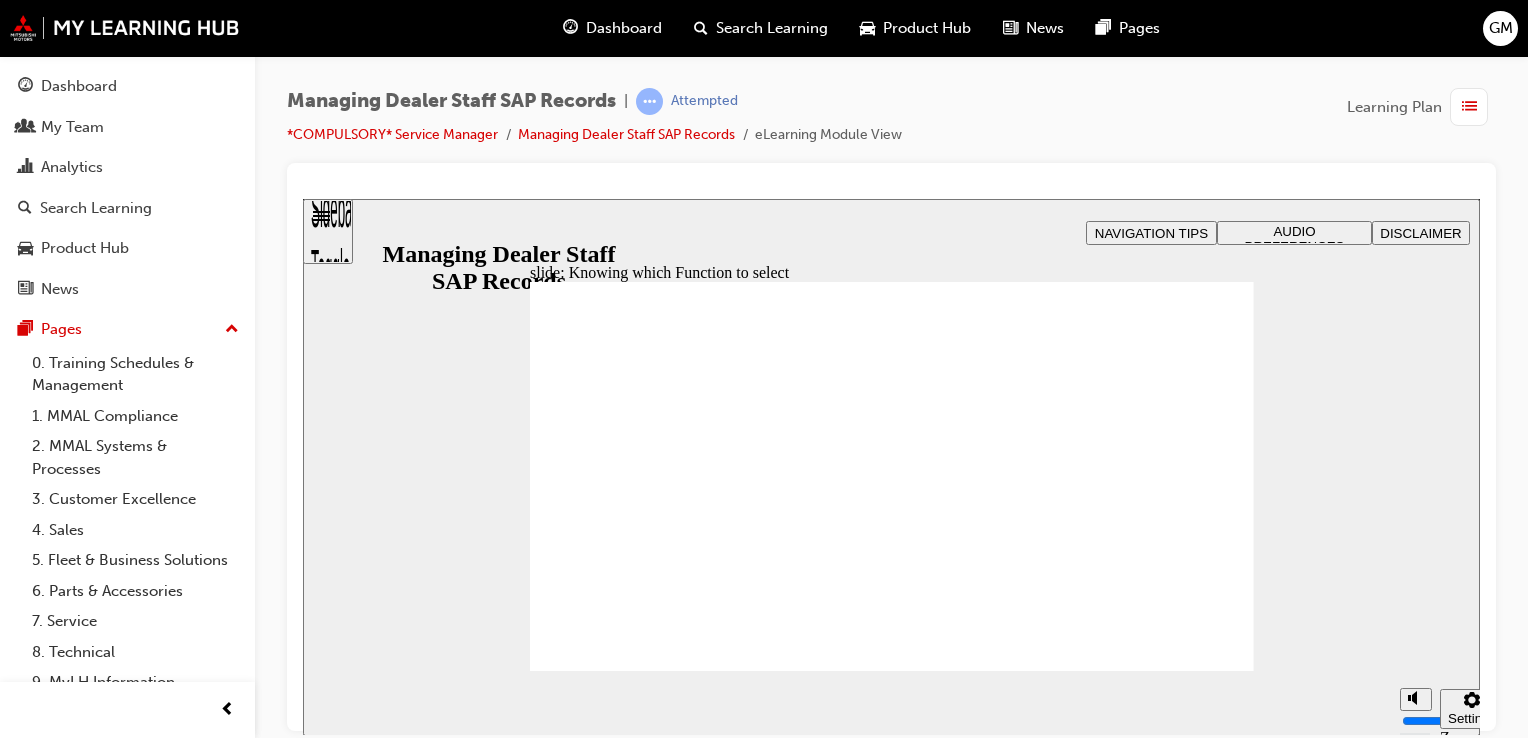 click 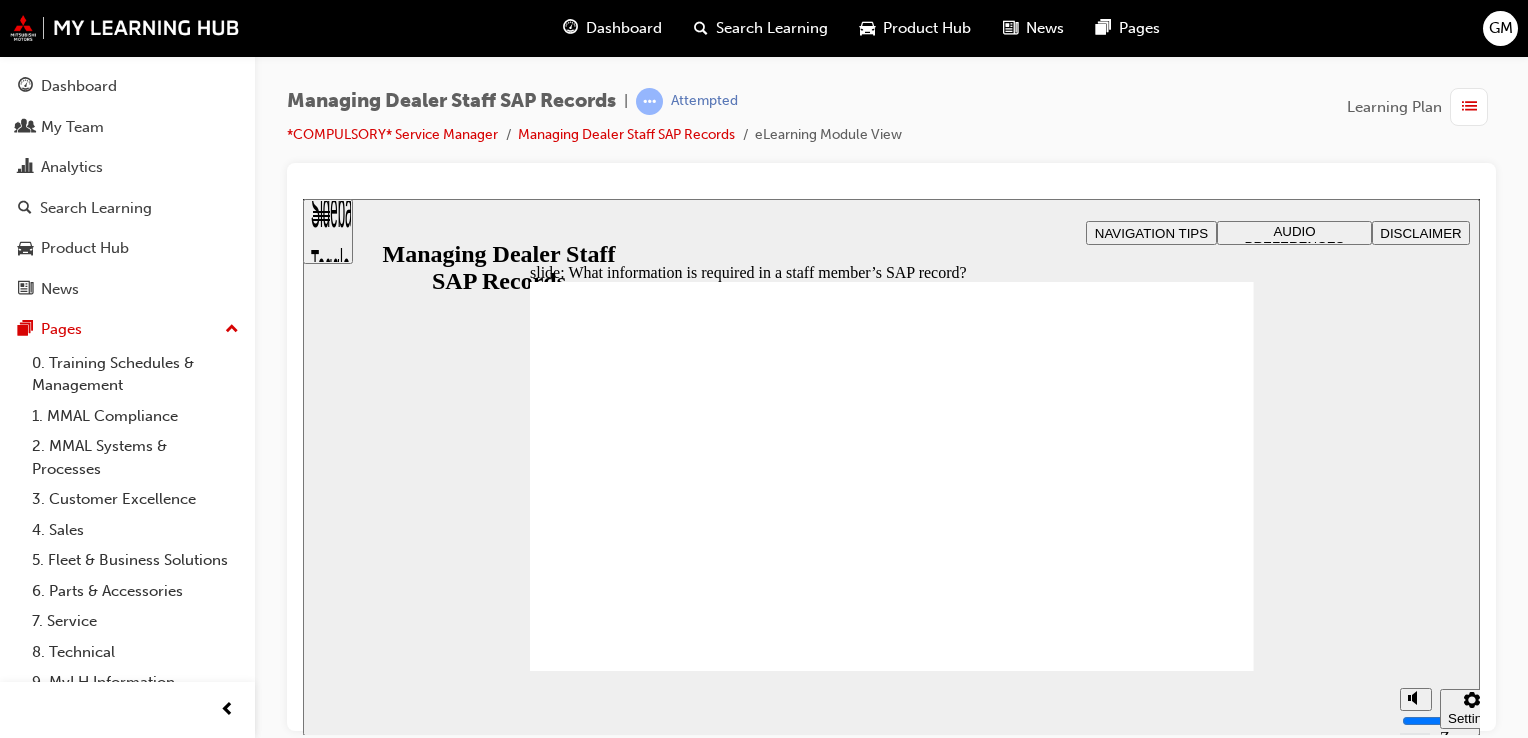 click 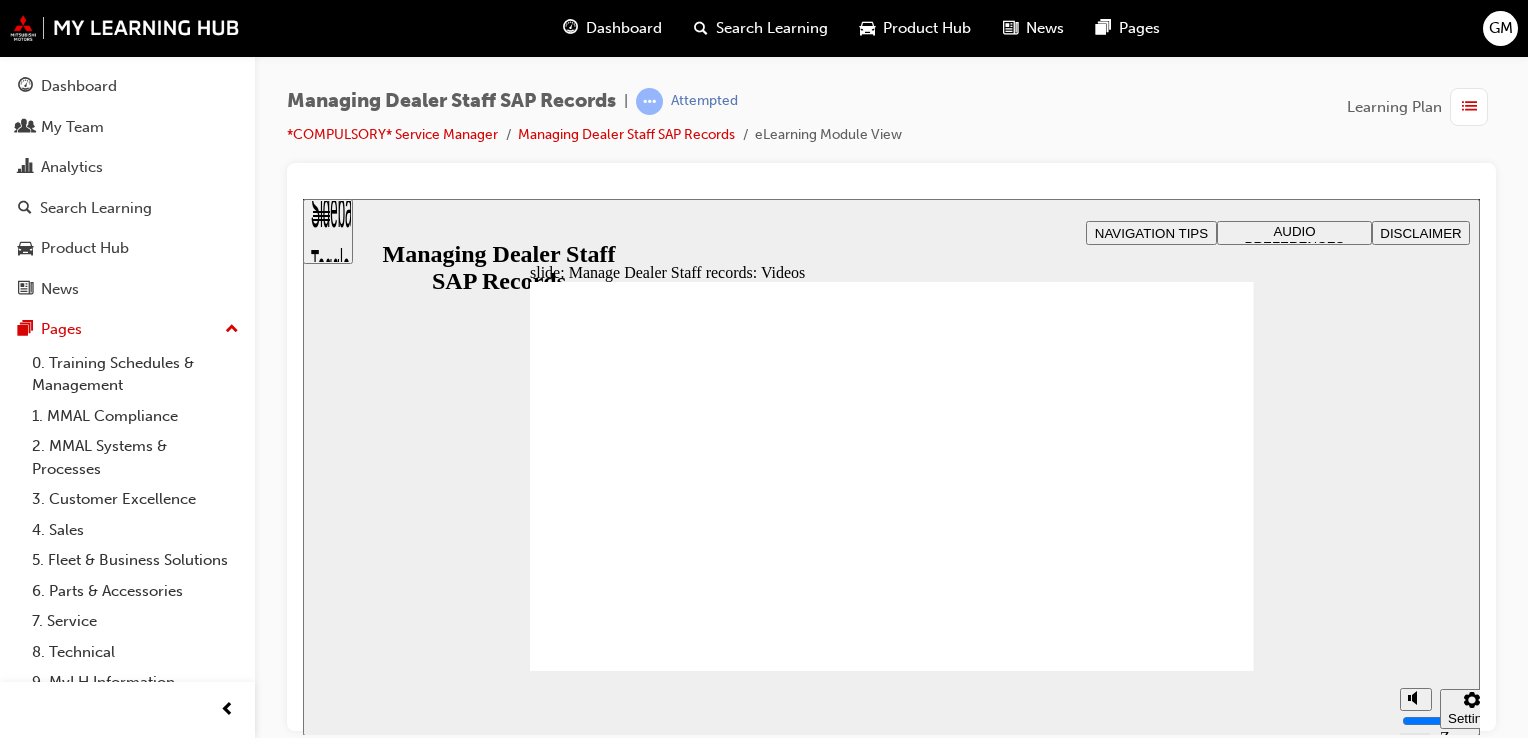 click 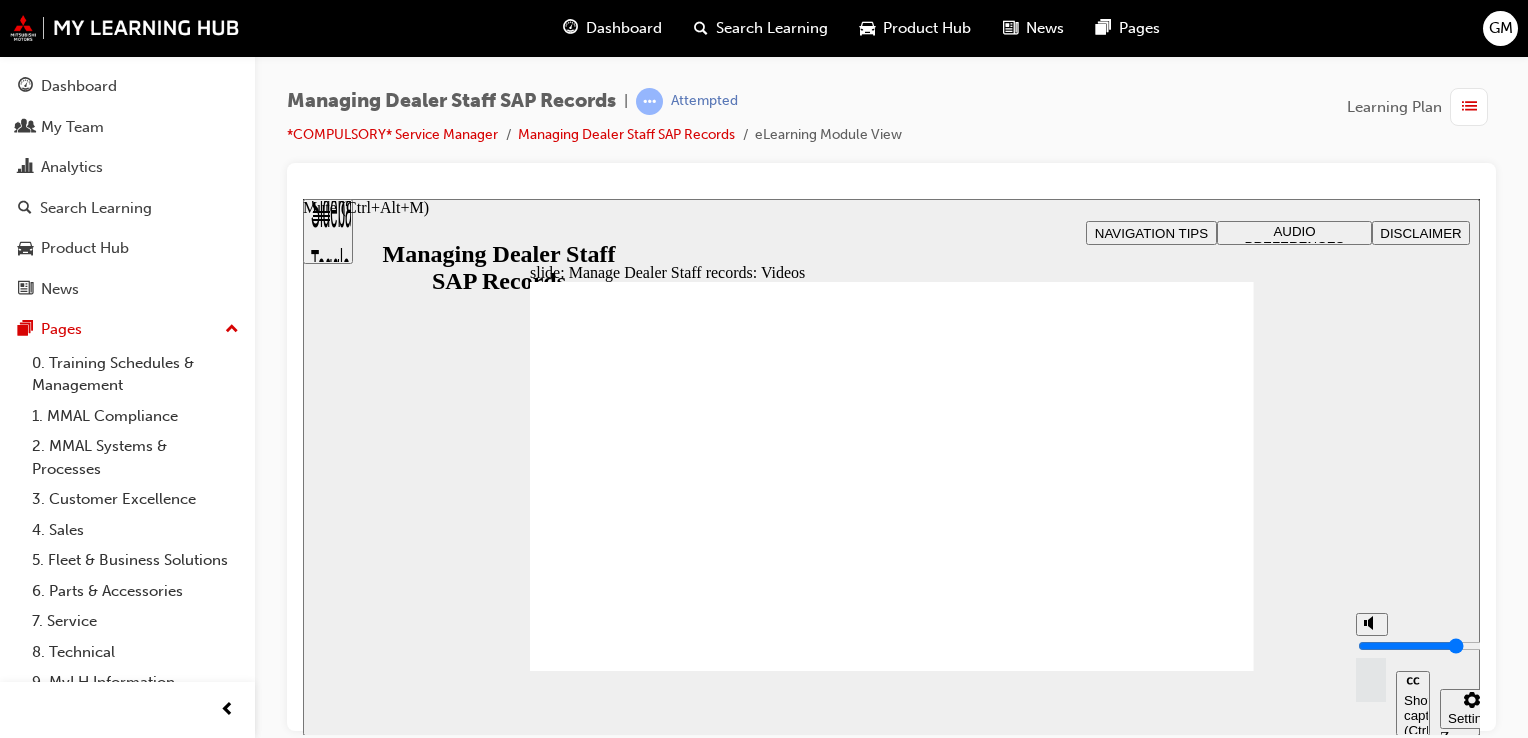 click at bounding box center (1371, 672) 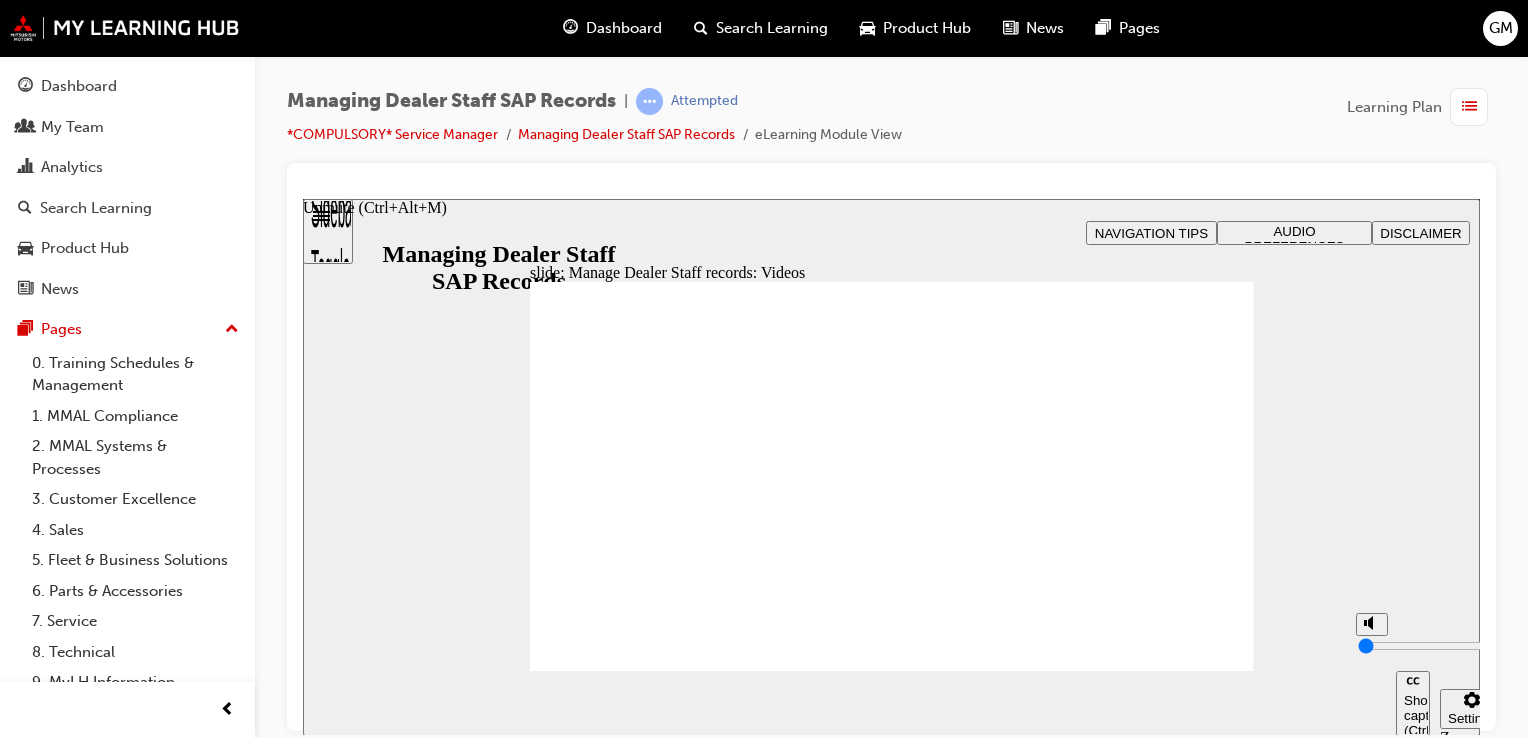 click at bounding box center [1371, 672] 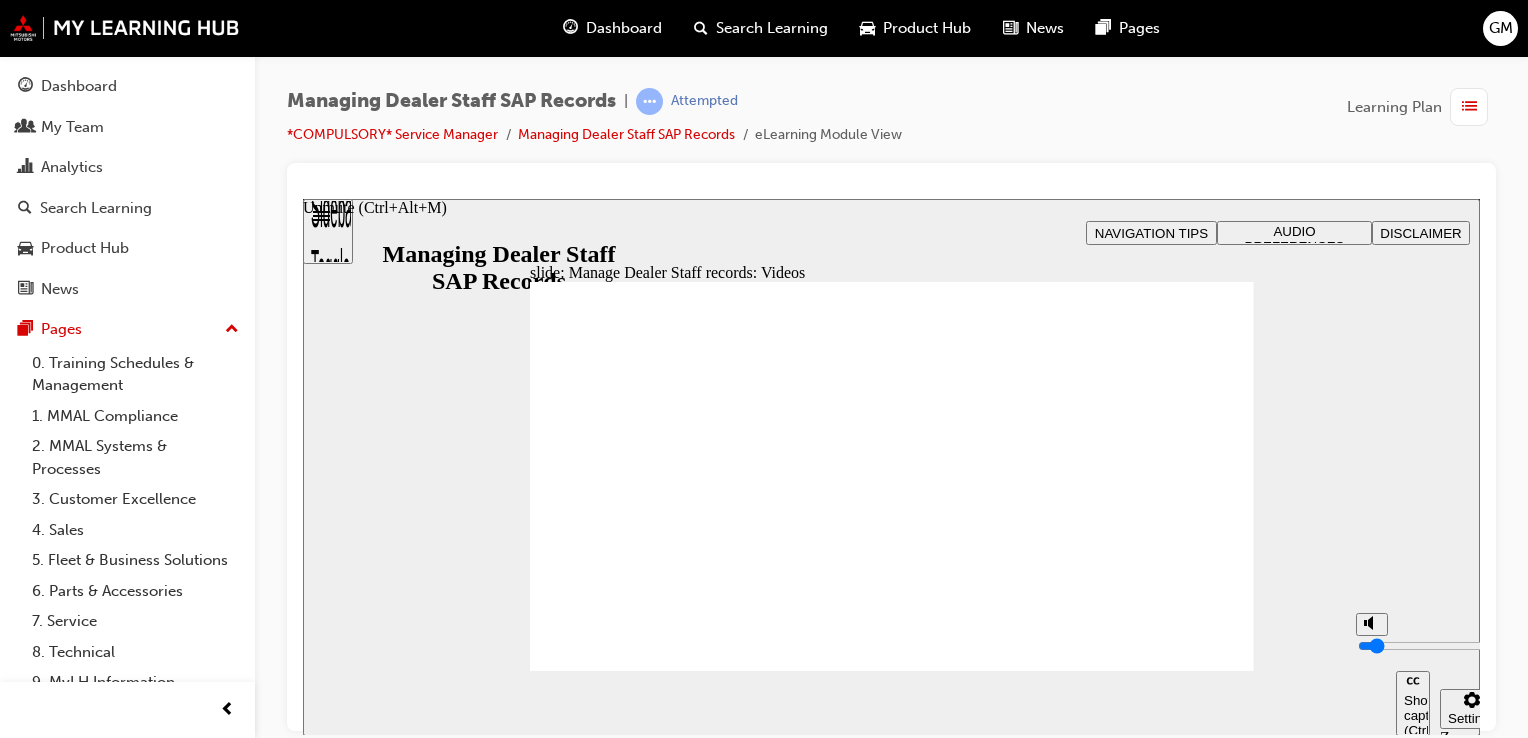 type on "19" 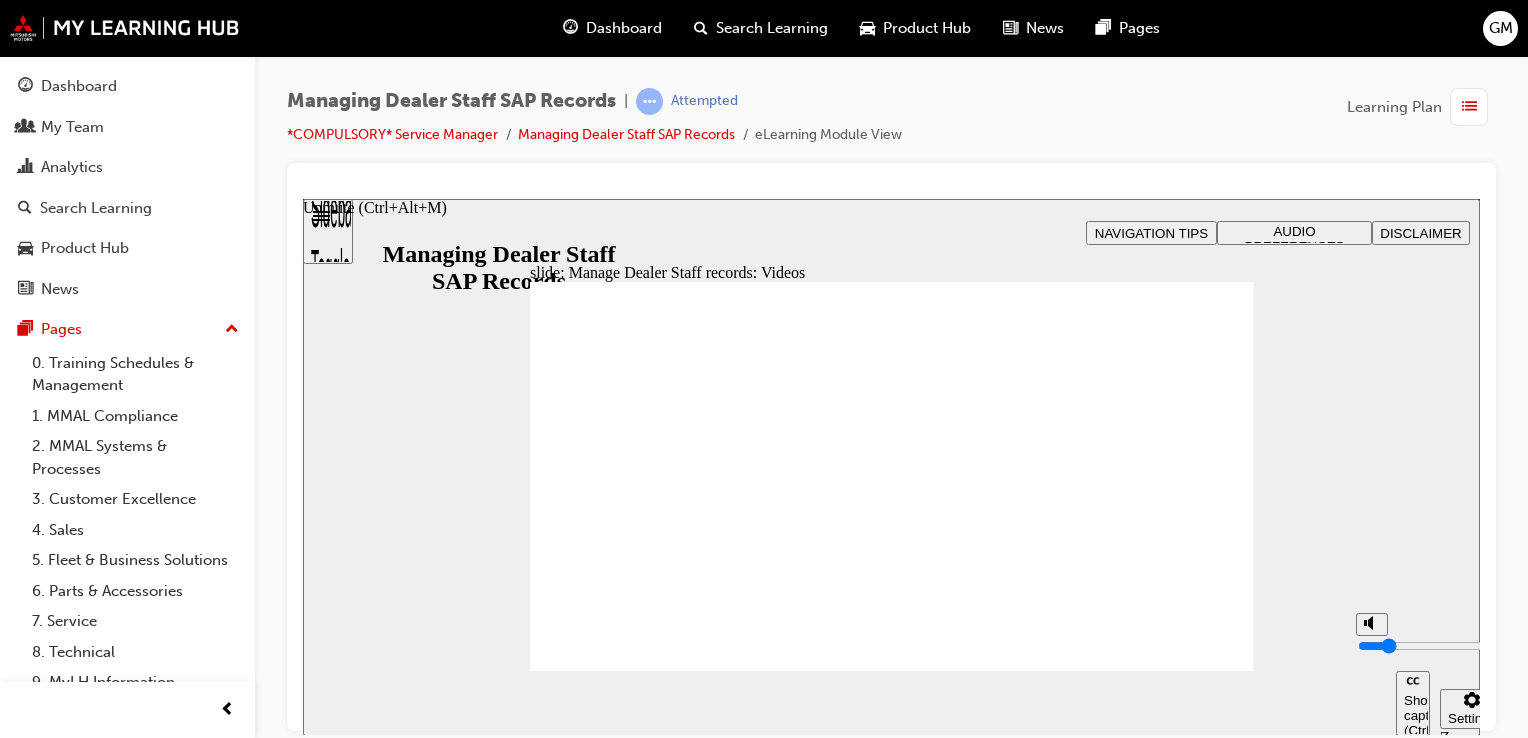 type on "19" 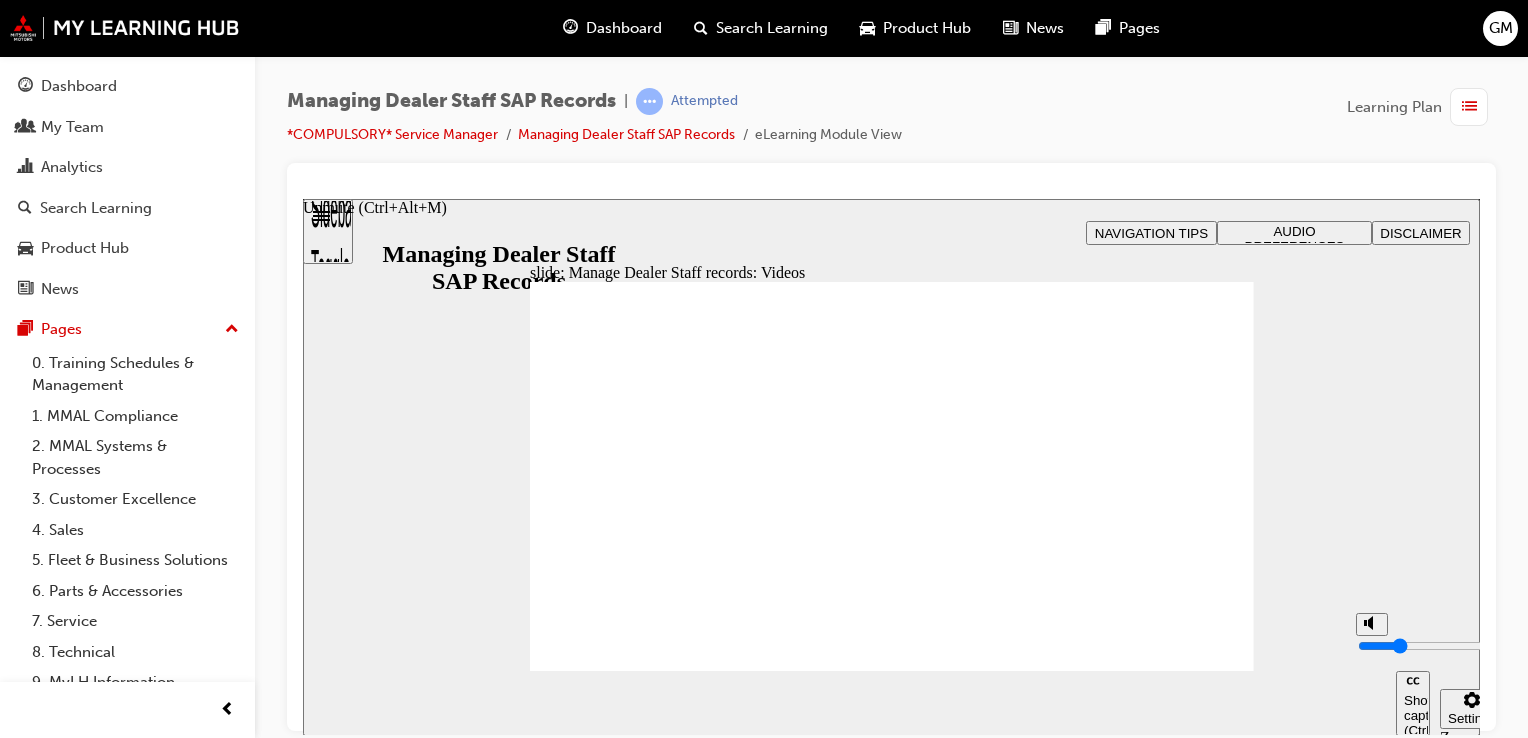 type on "19" 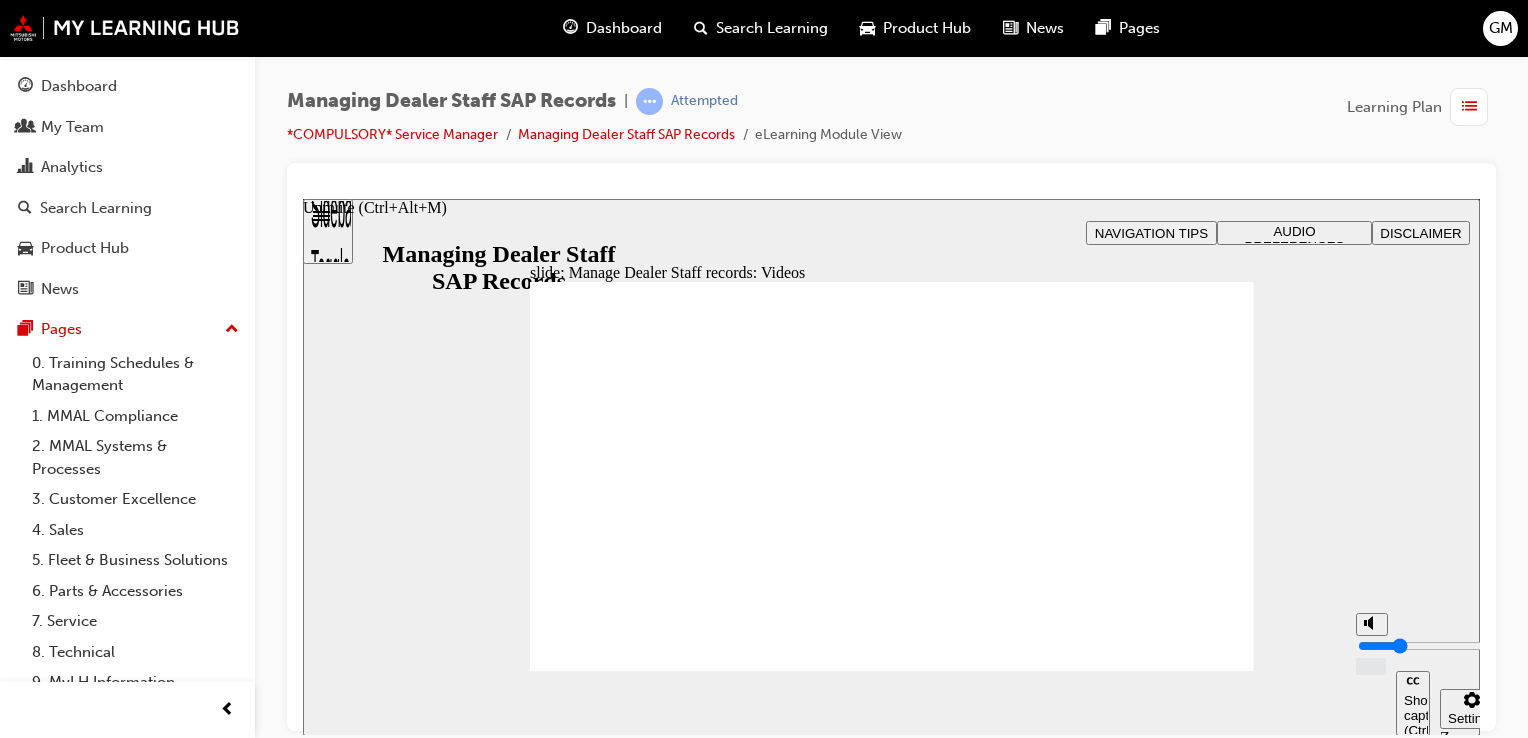 type on "4" 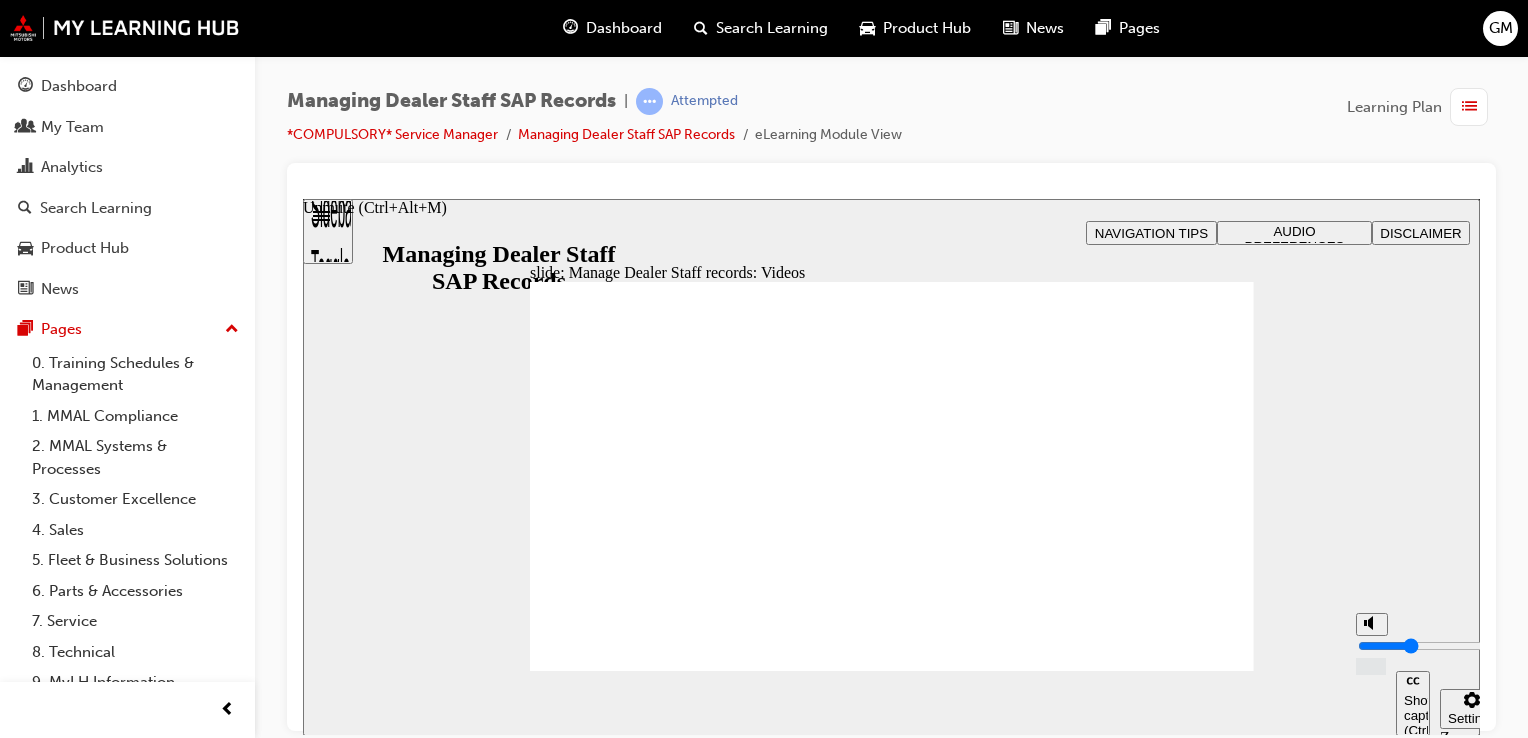 type on "20" 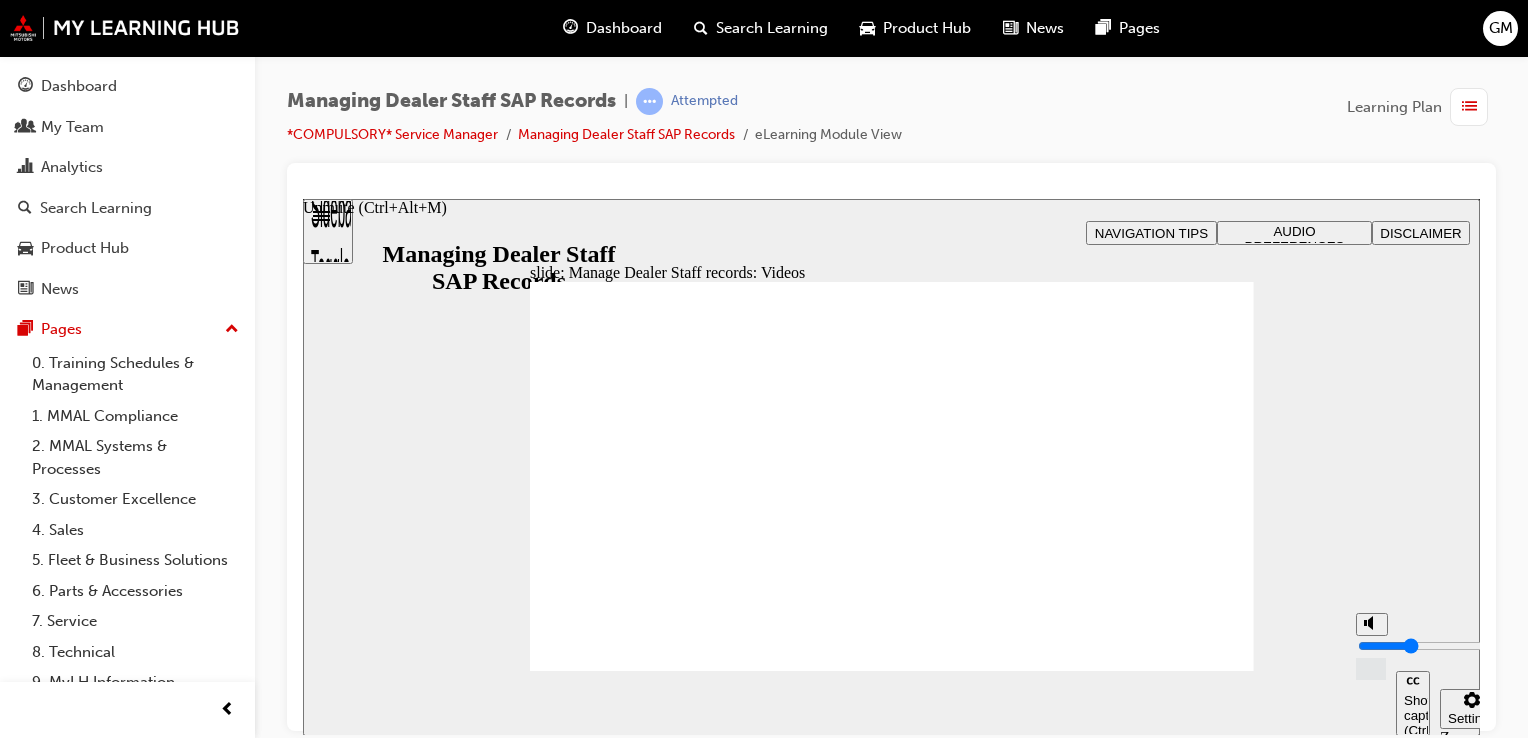 drag, startPoint x: 1373, startPoint y: 665, endPoint x: 1376, endPoint y: 646, distance: 19.235384 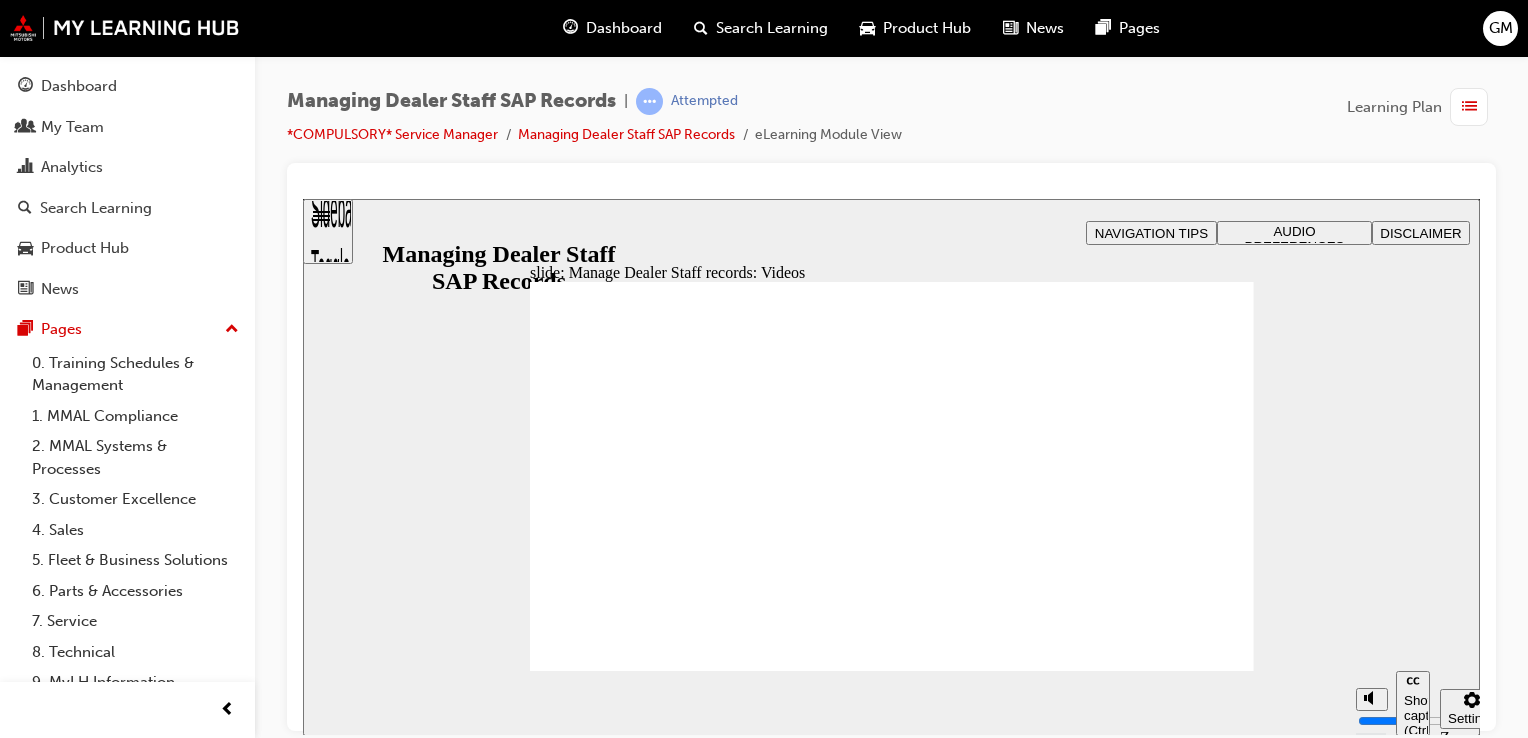 type on "123" 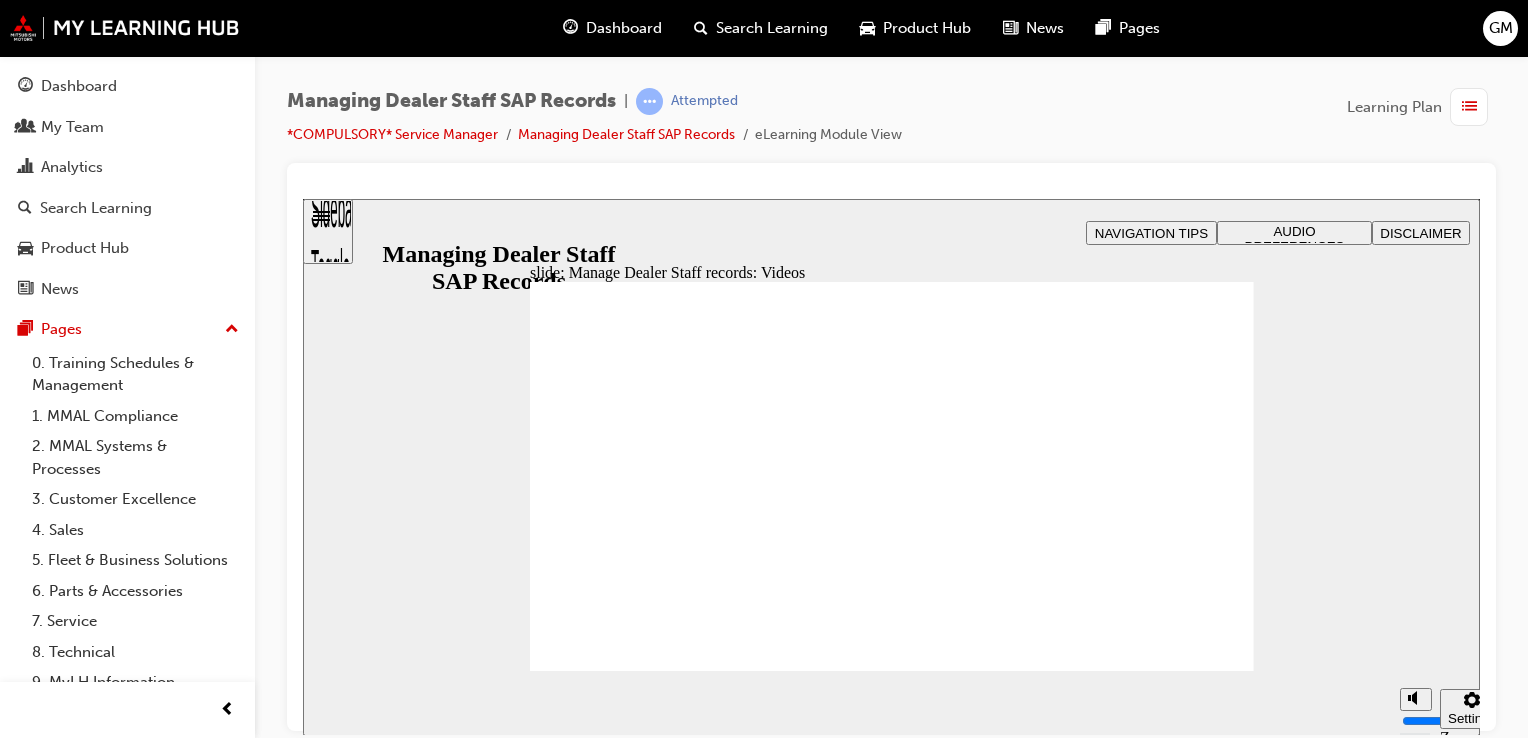 click 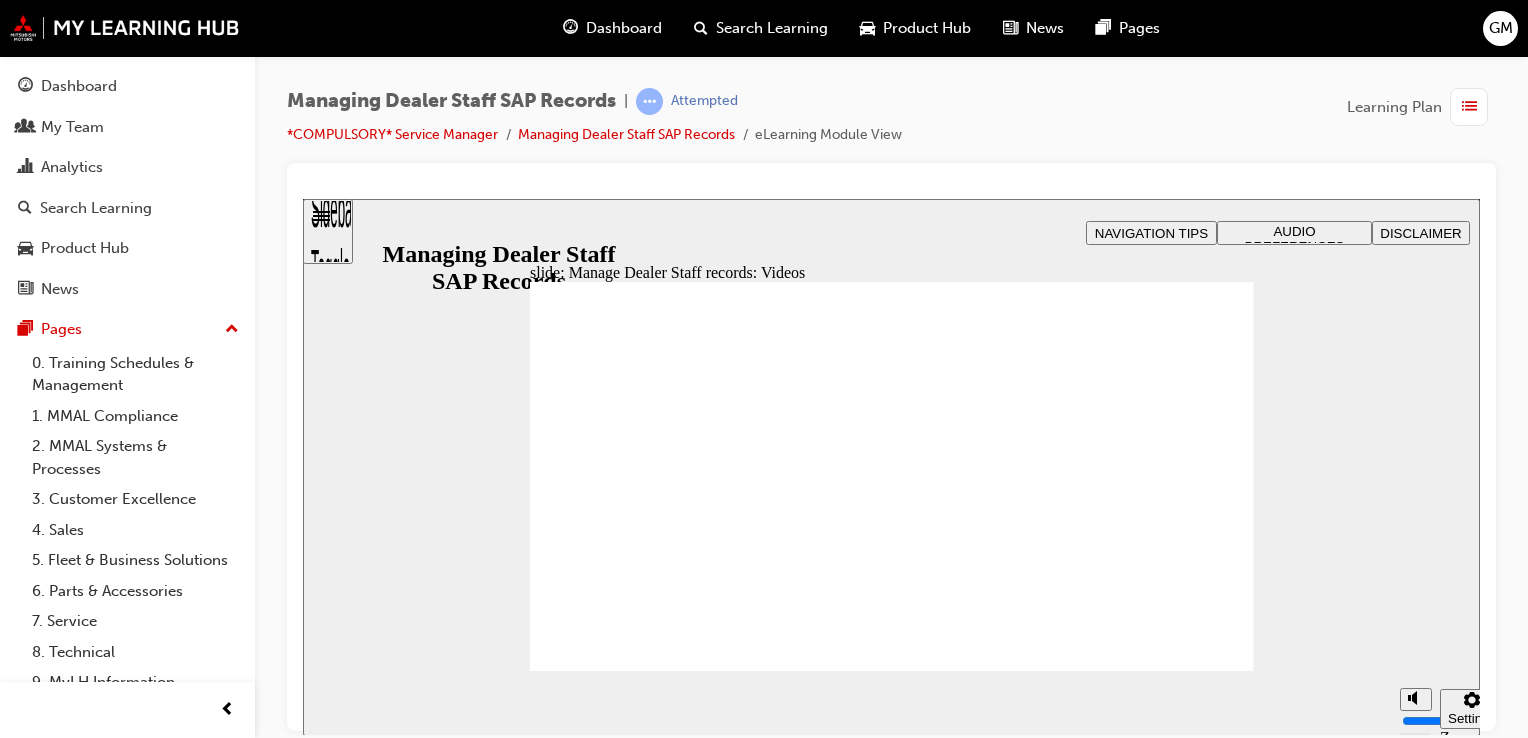 type on "127" 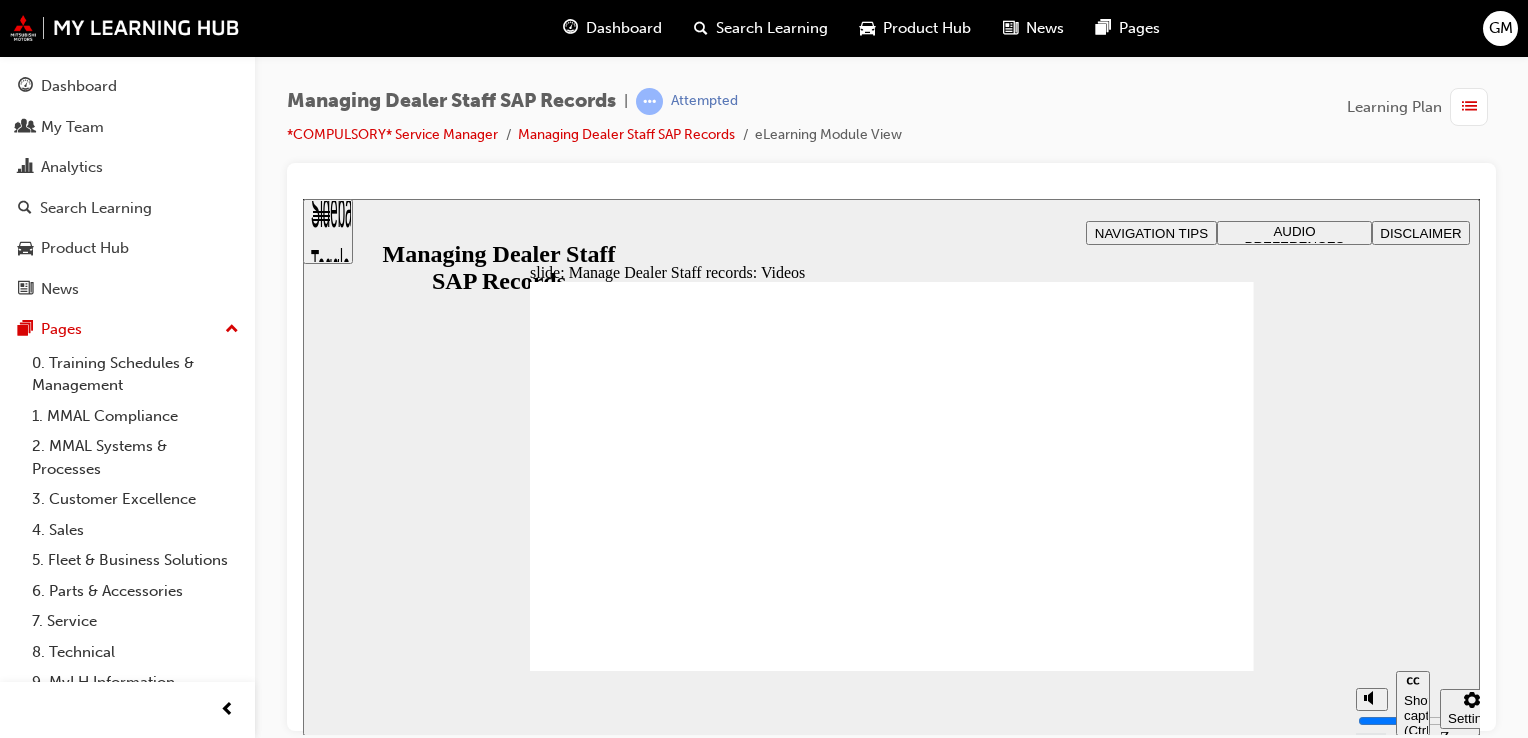 type on "254" 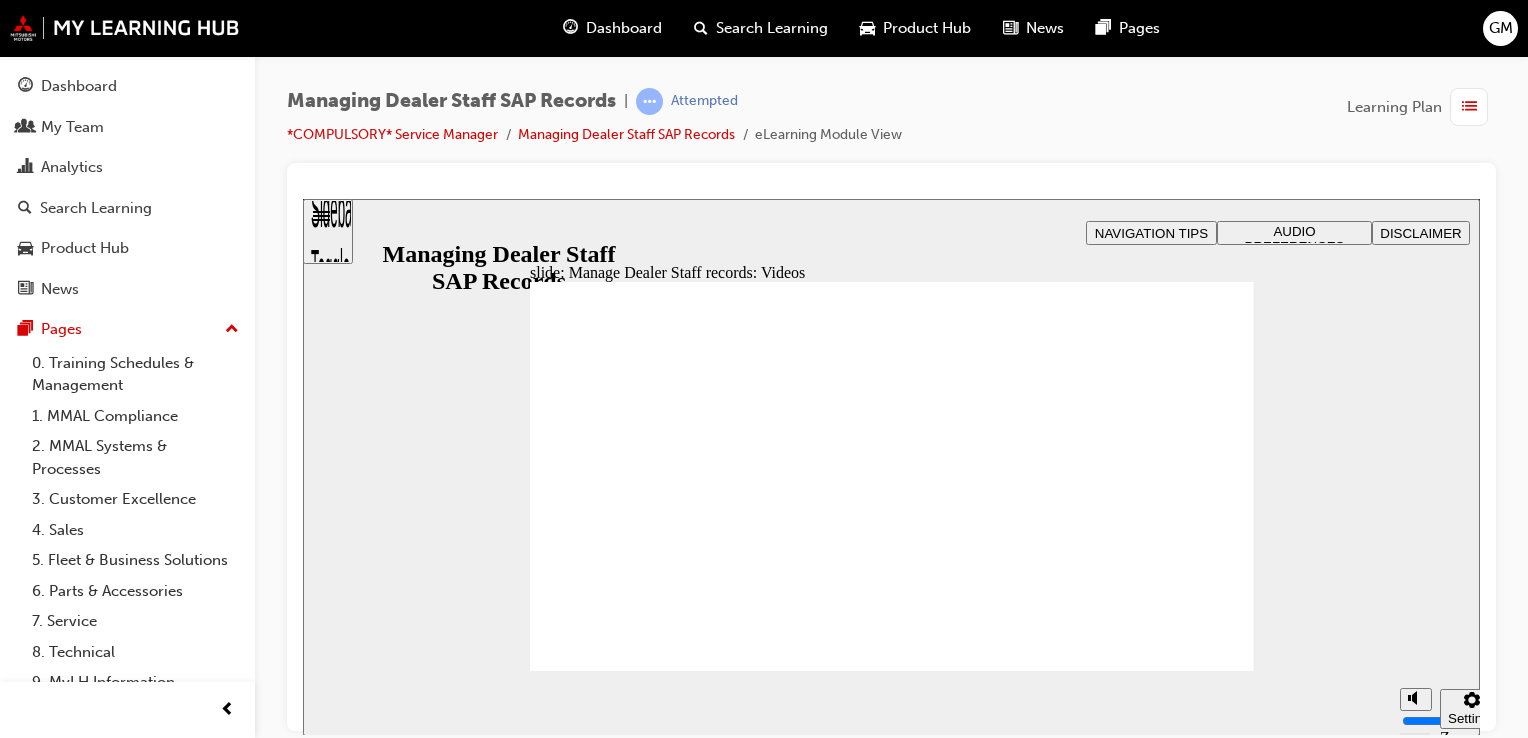 click 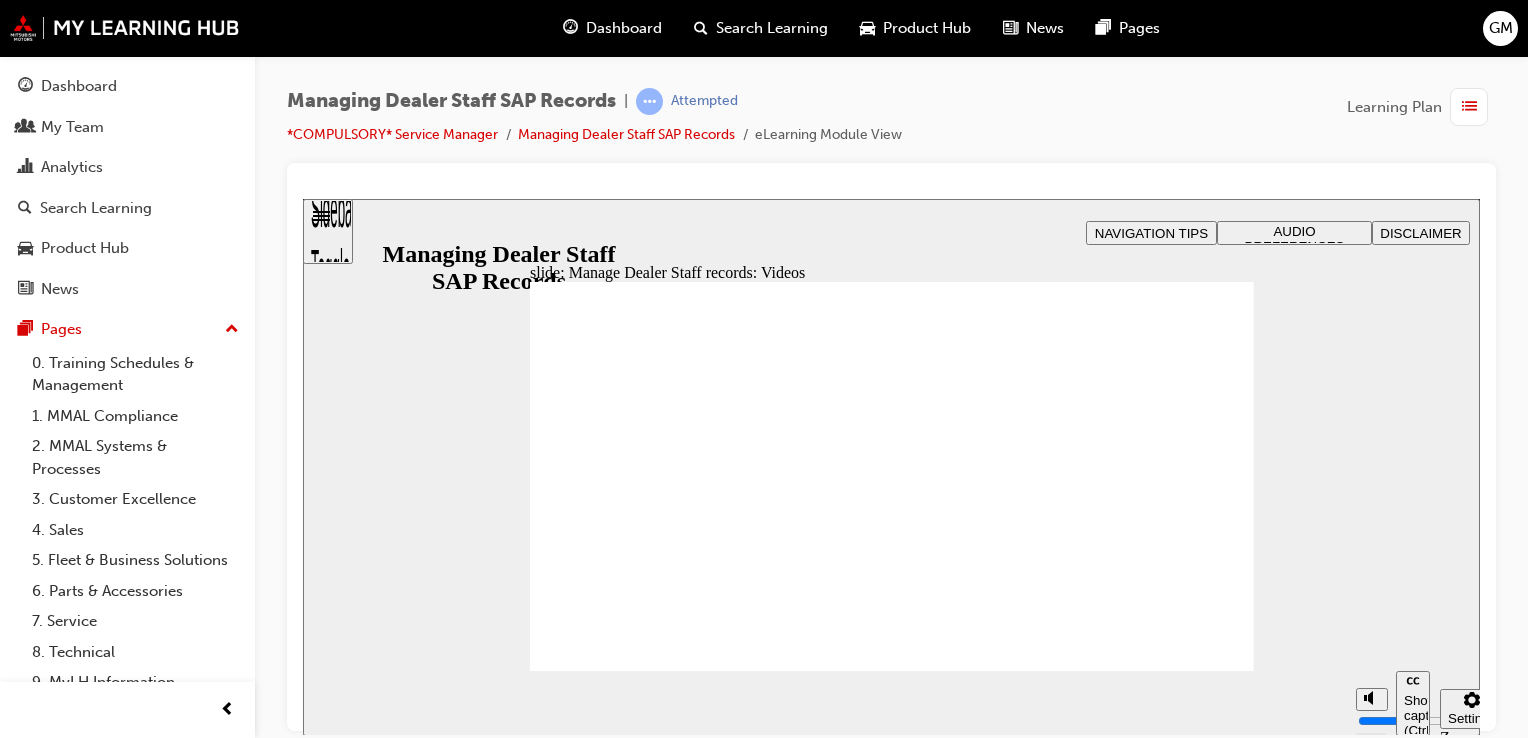 type on "75" 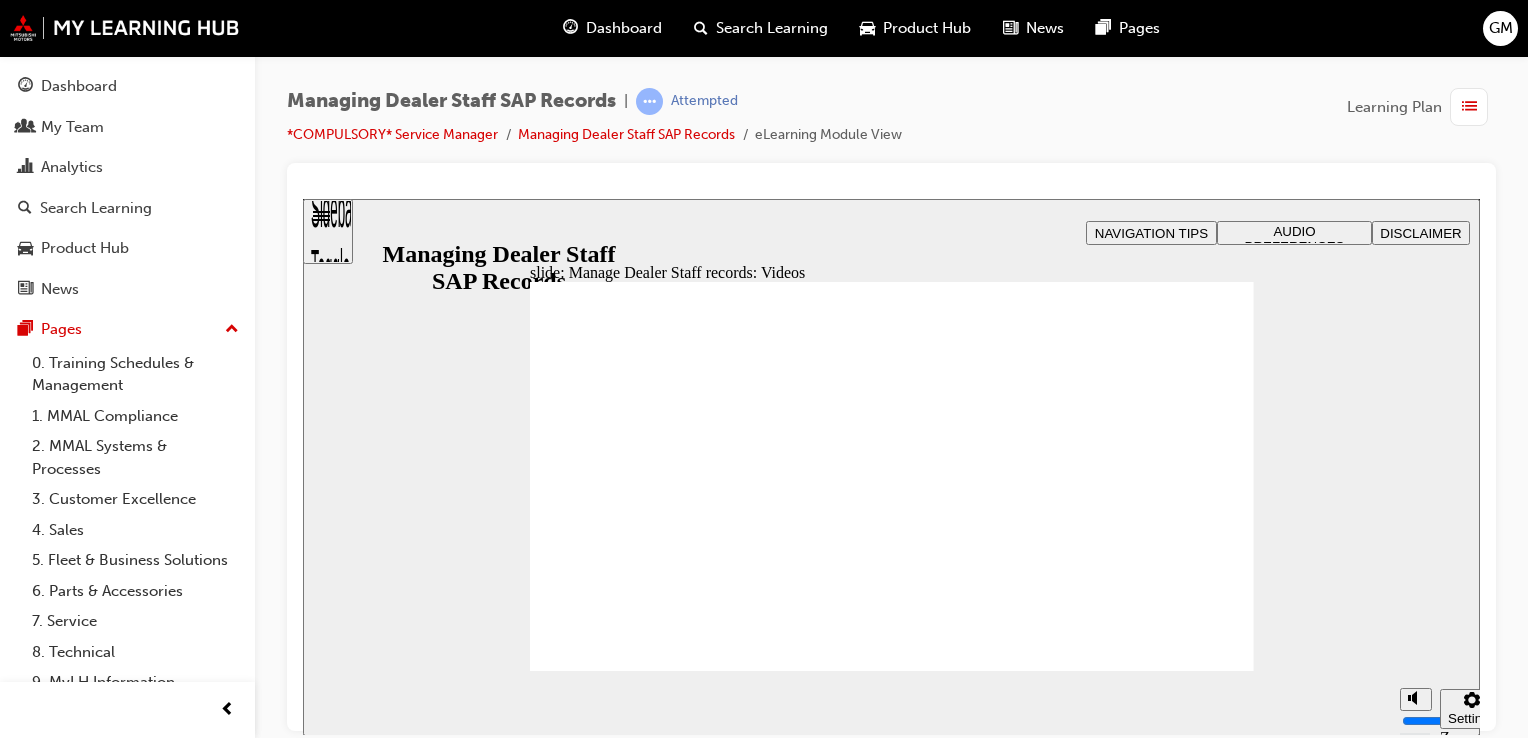 click 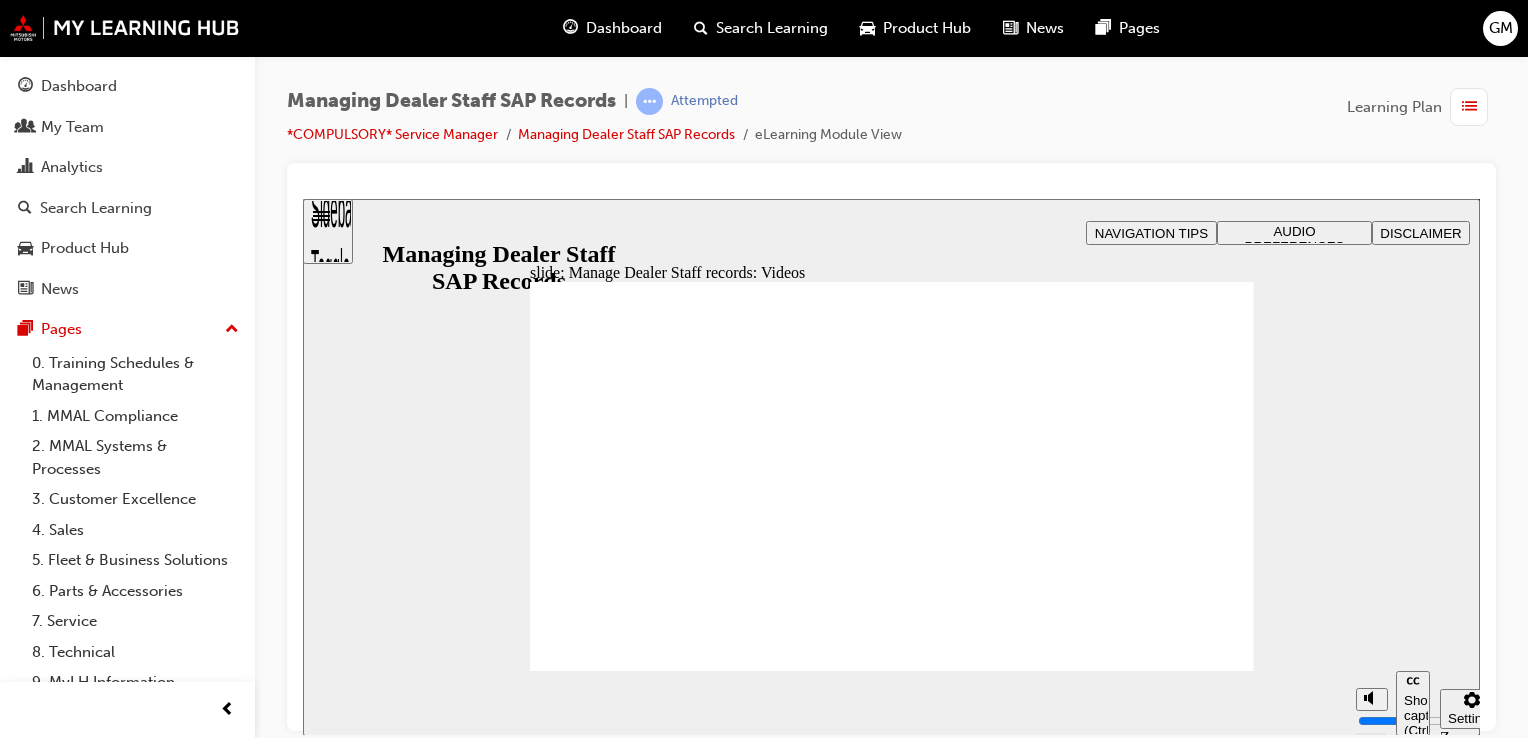 type on "144" 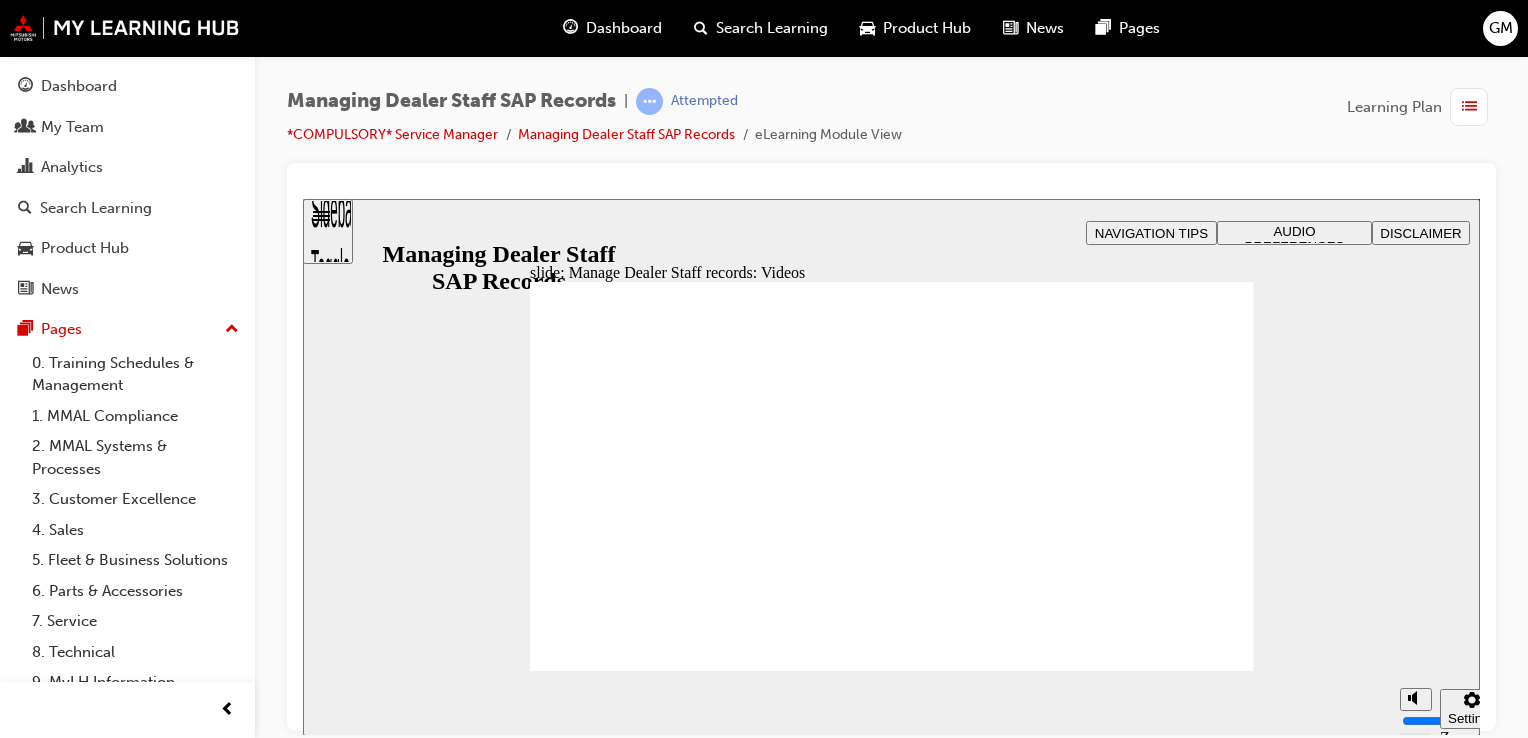 click 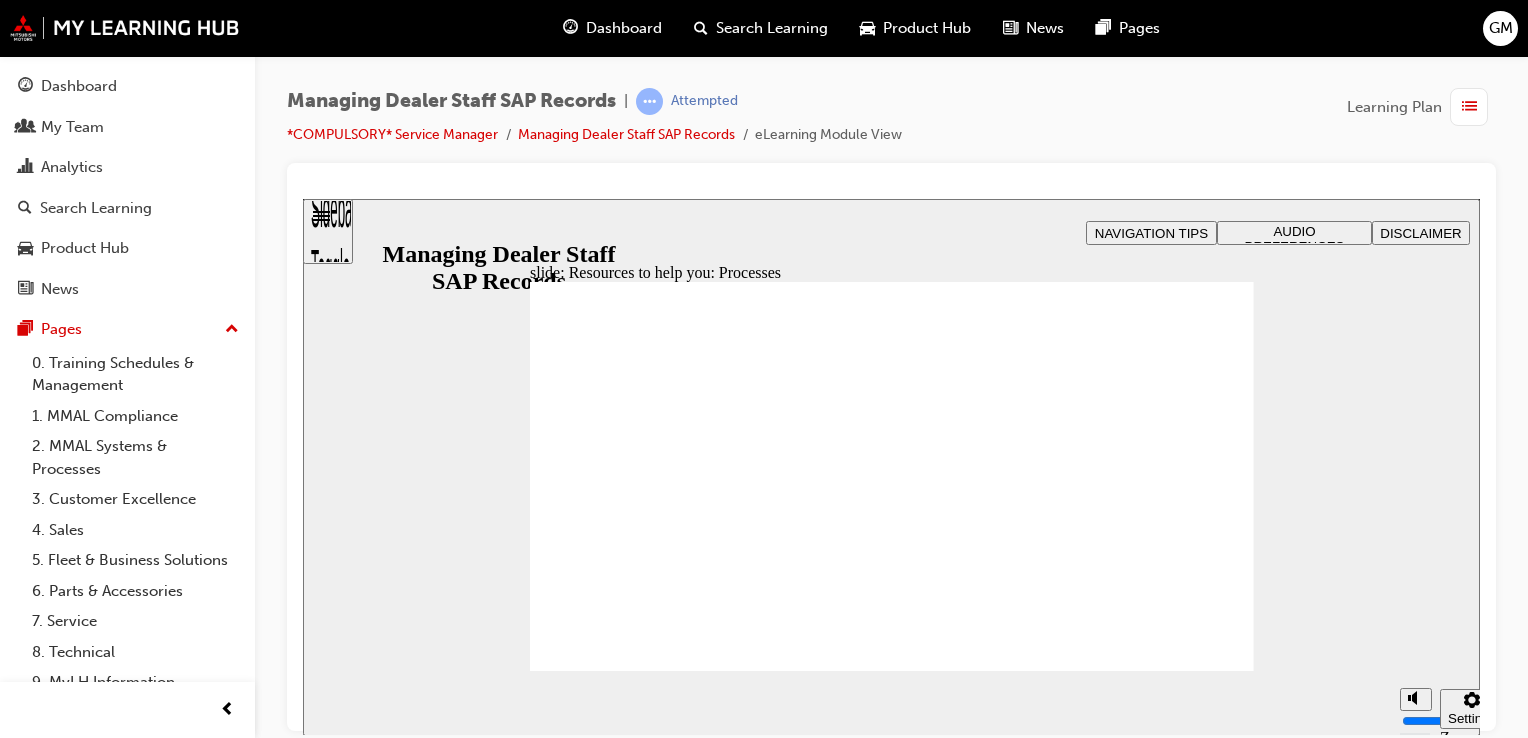 click 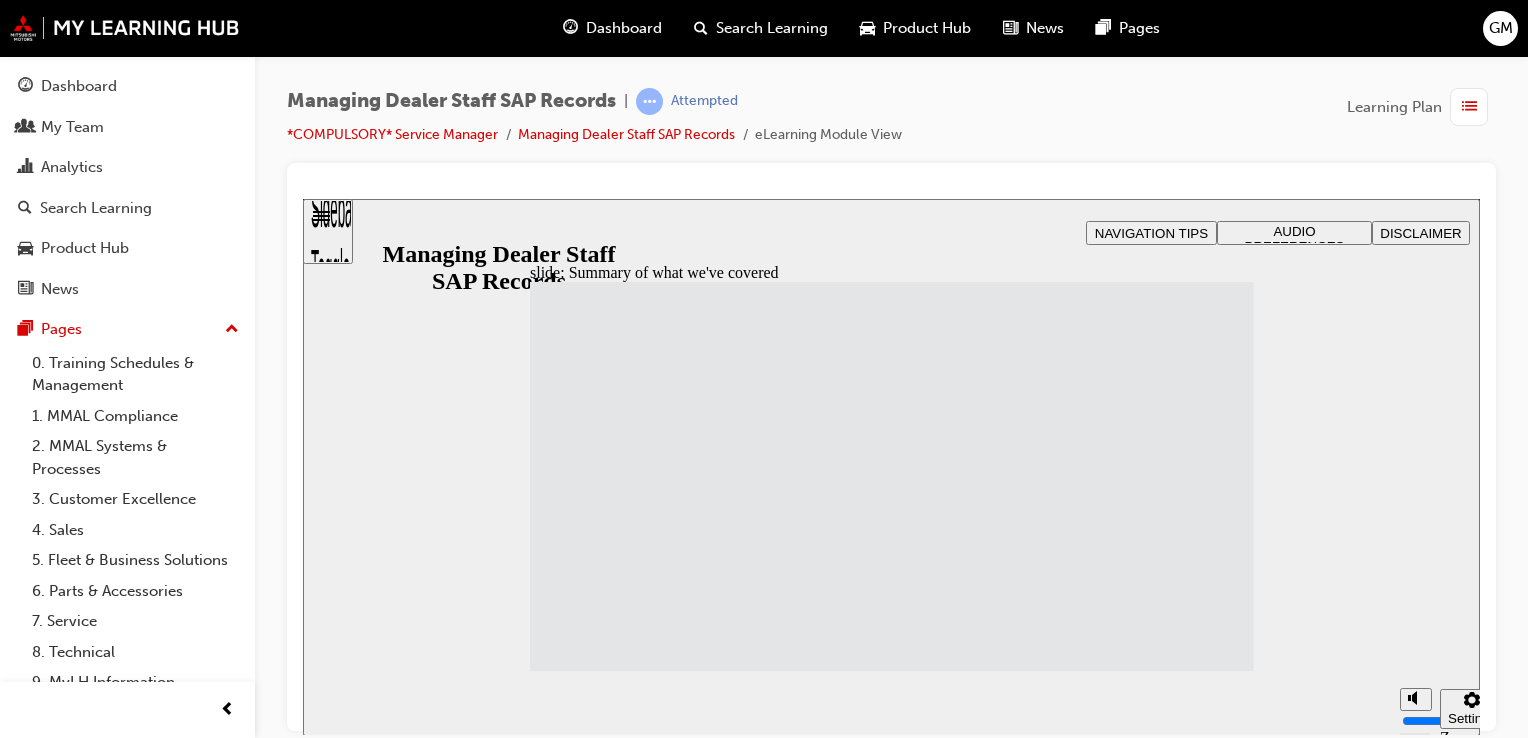 click 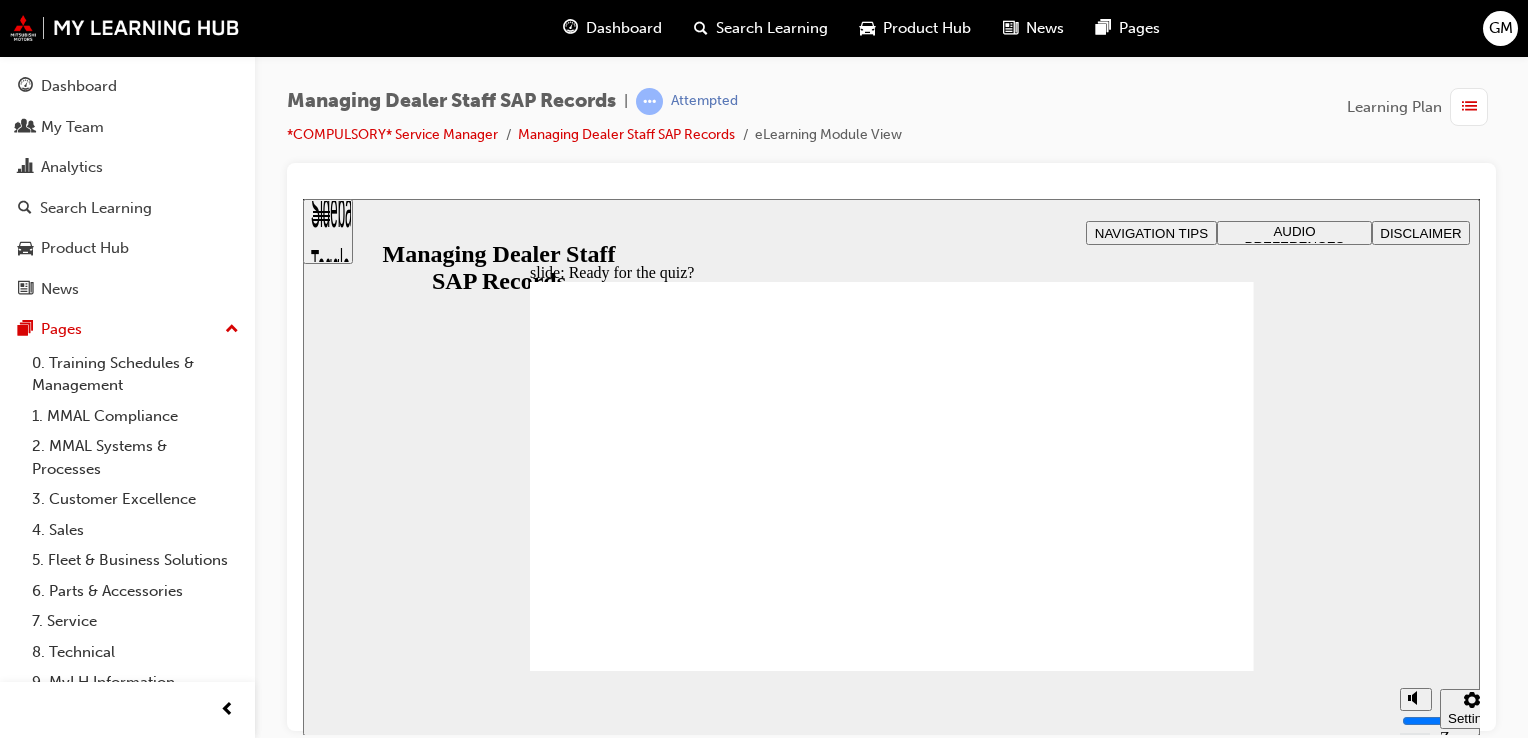 click 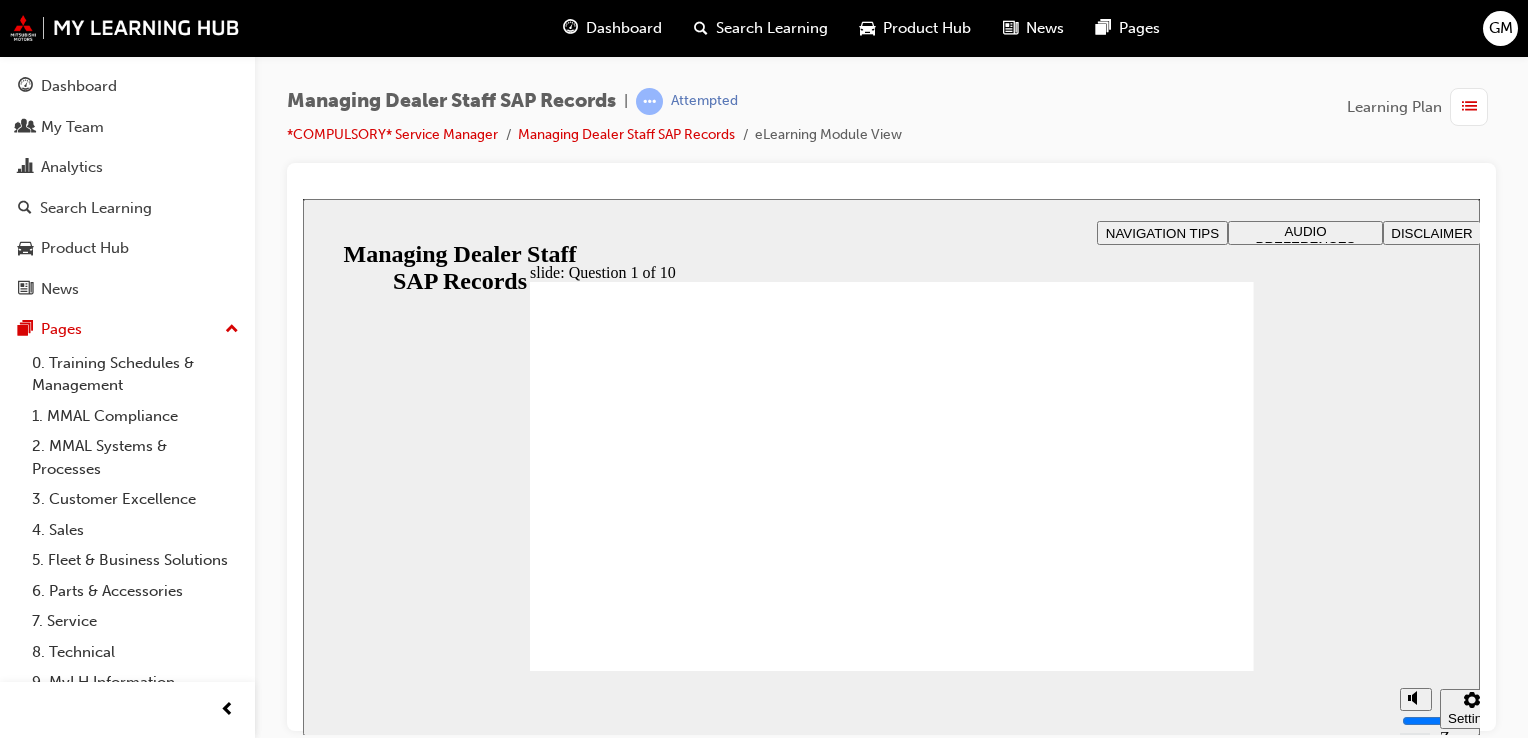 checkbox on "true" 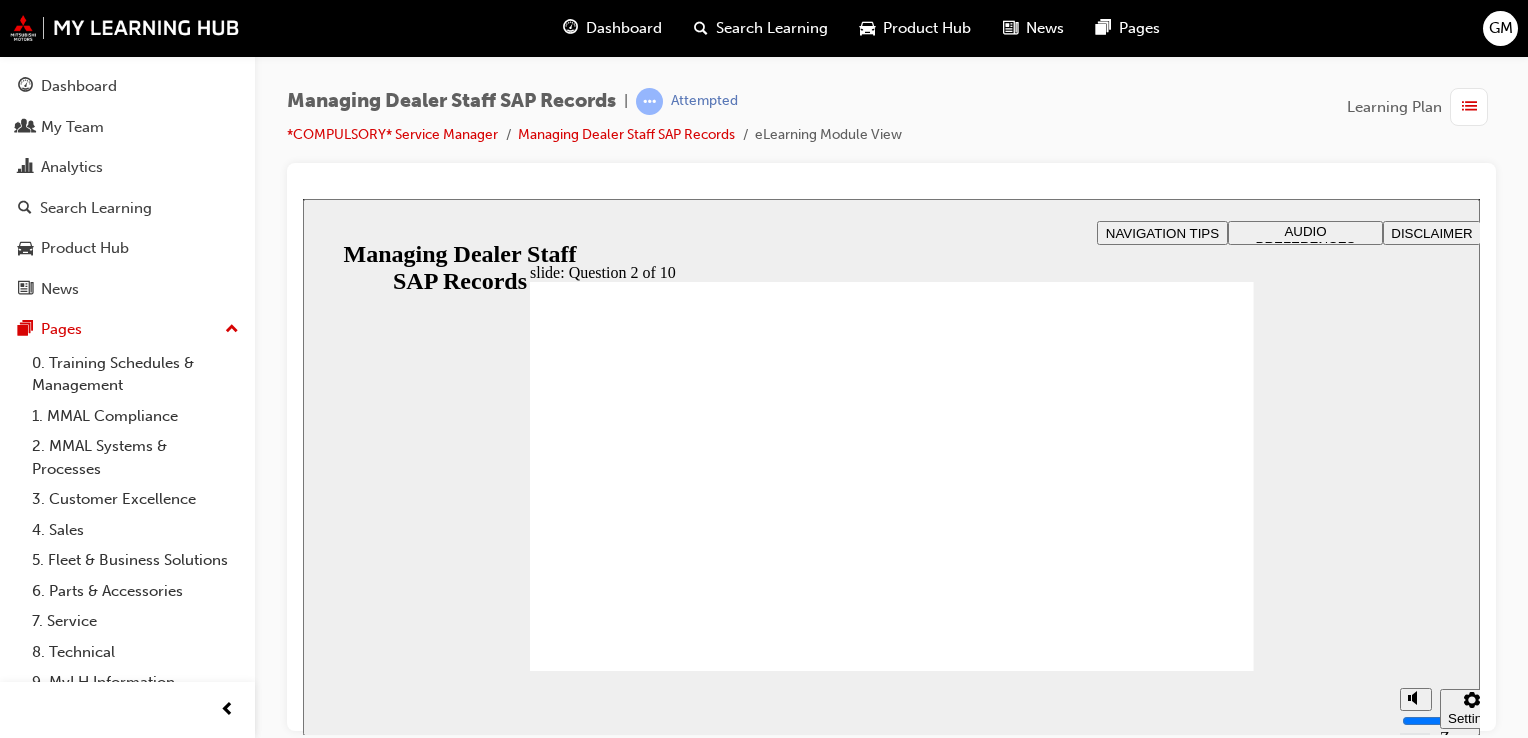radio on "true" 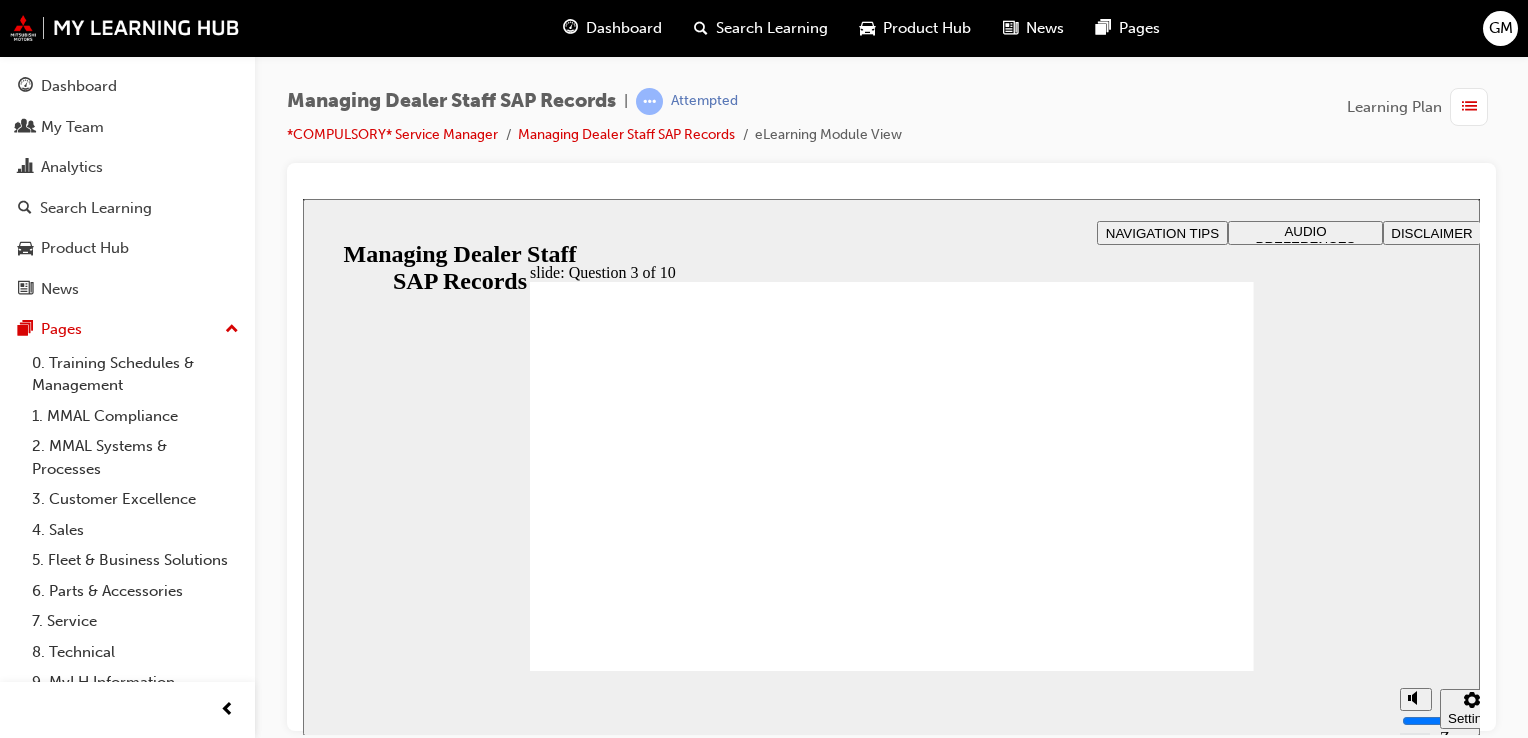 radio on "true" 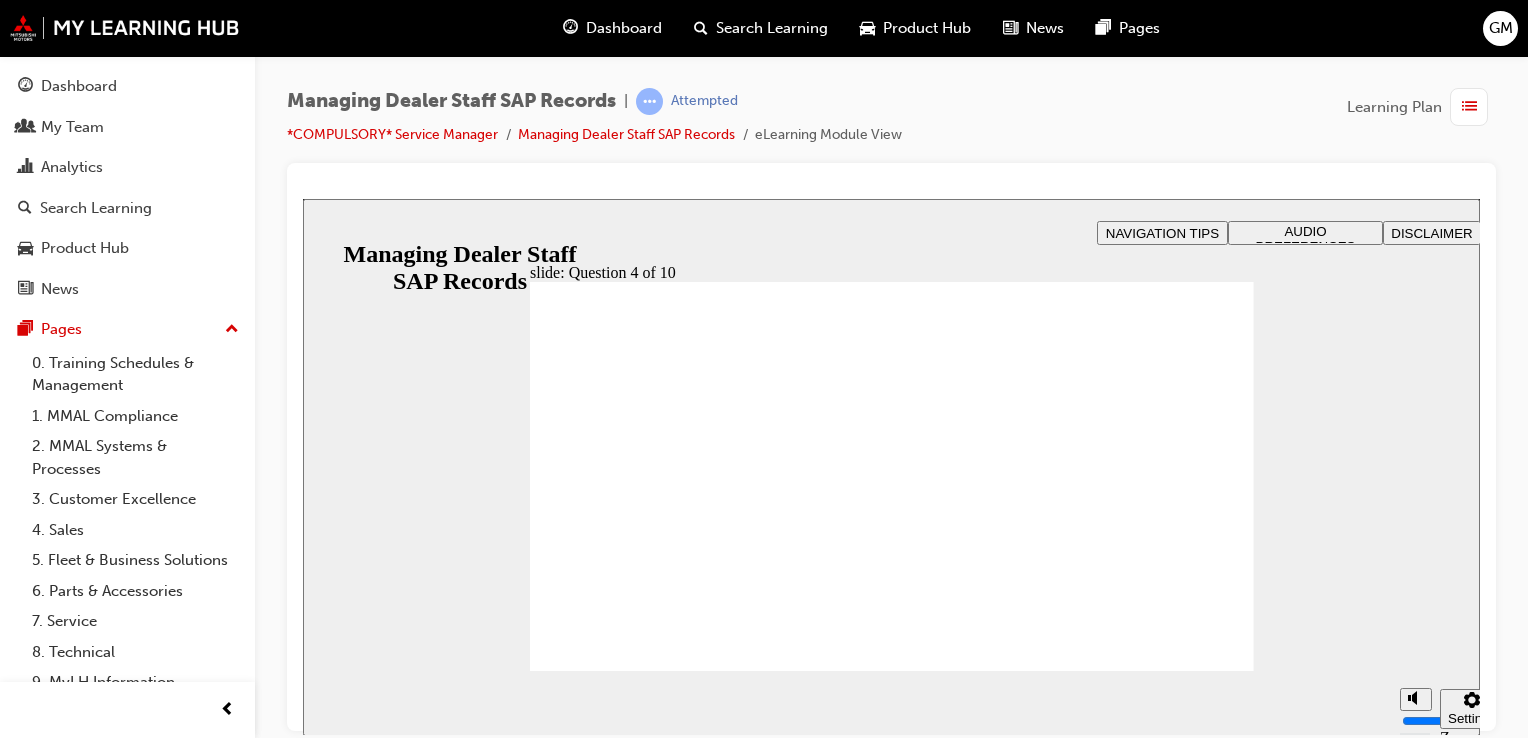 checkbox on "true" 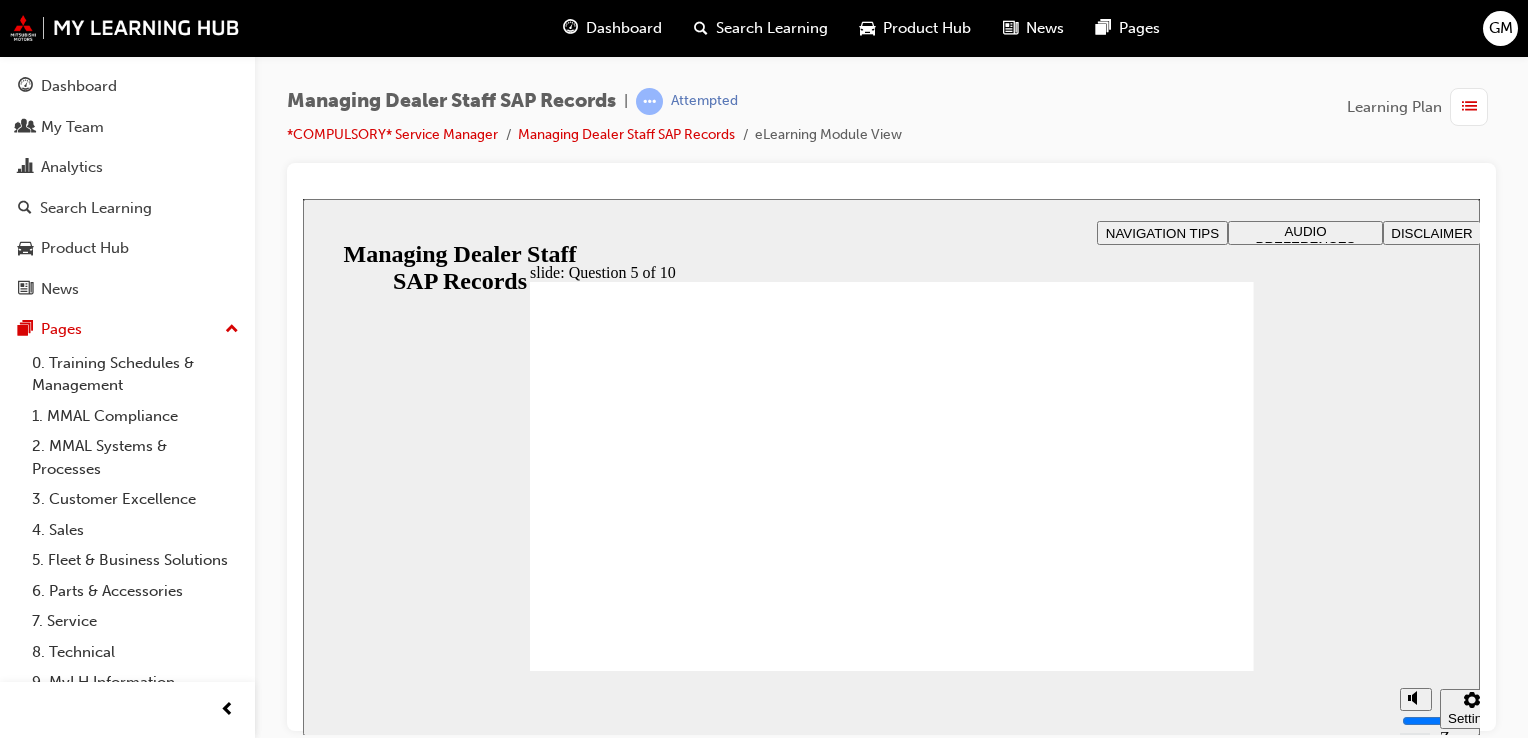 click 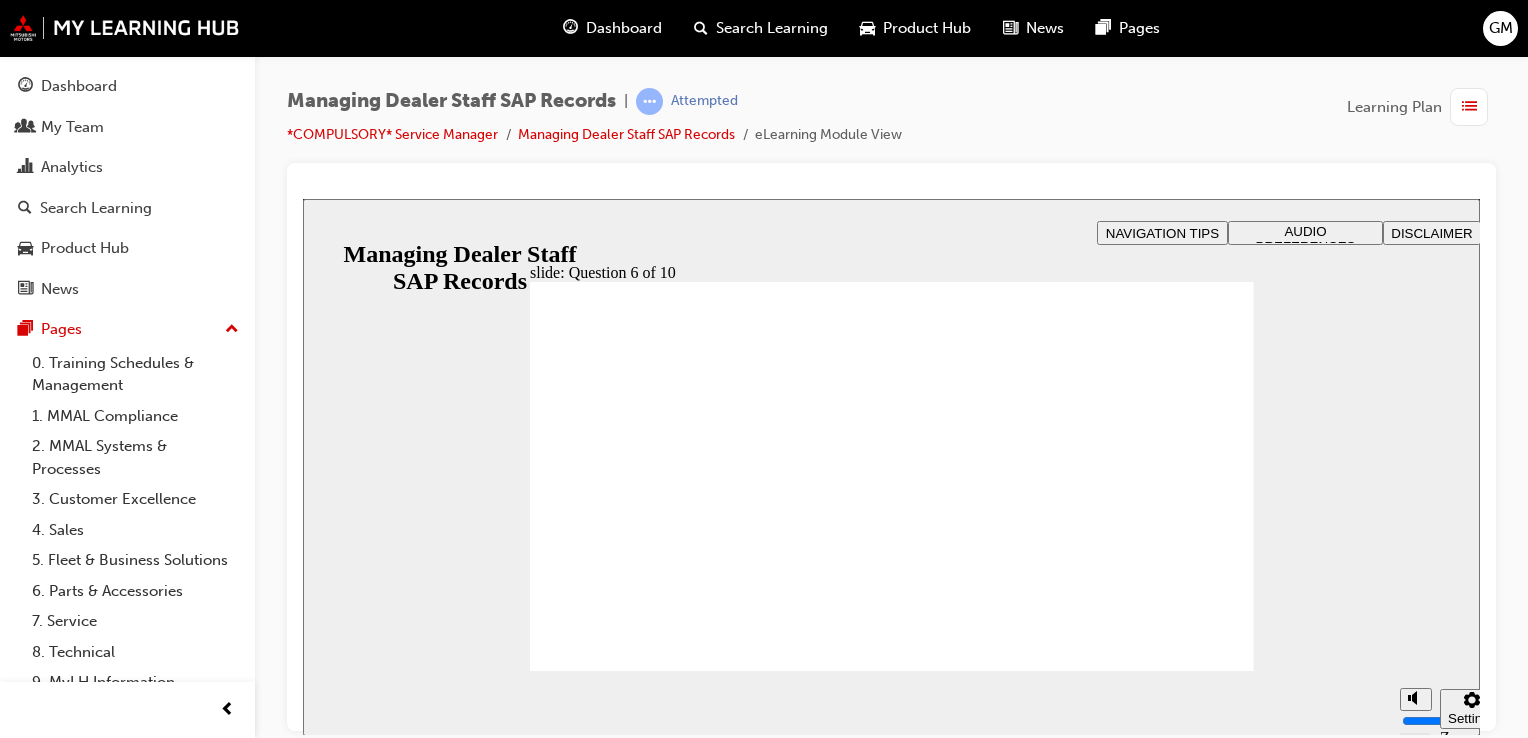 radio on "true" 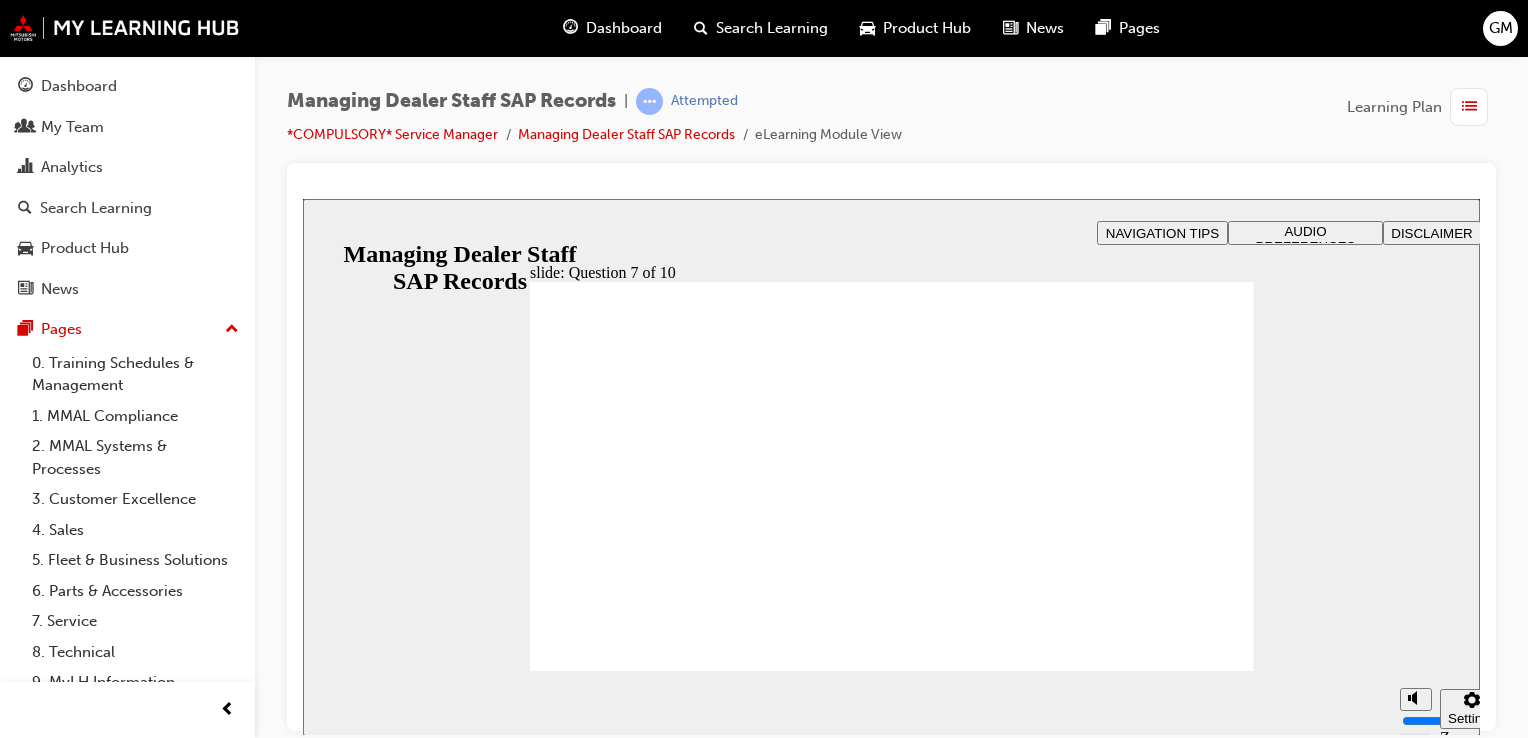 checkbox on "true" 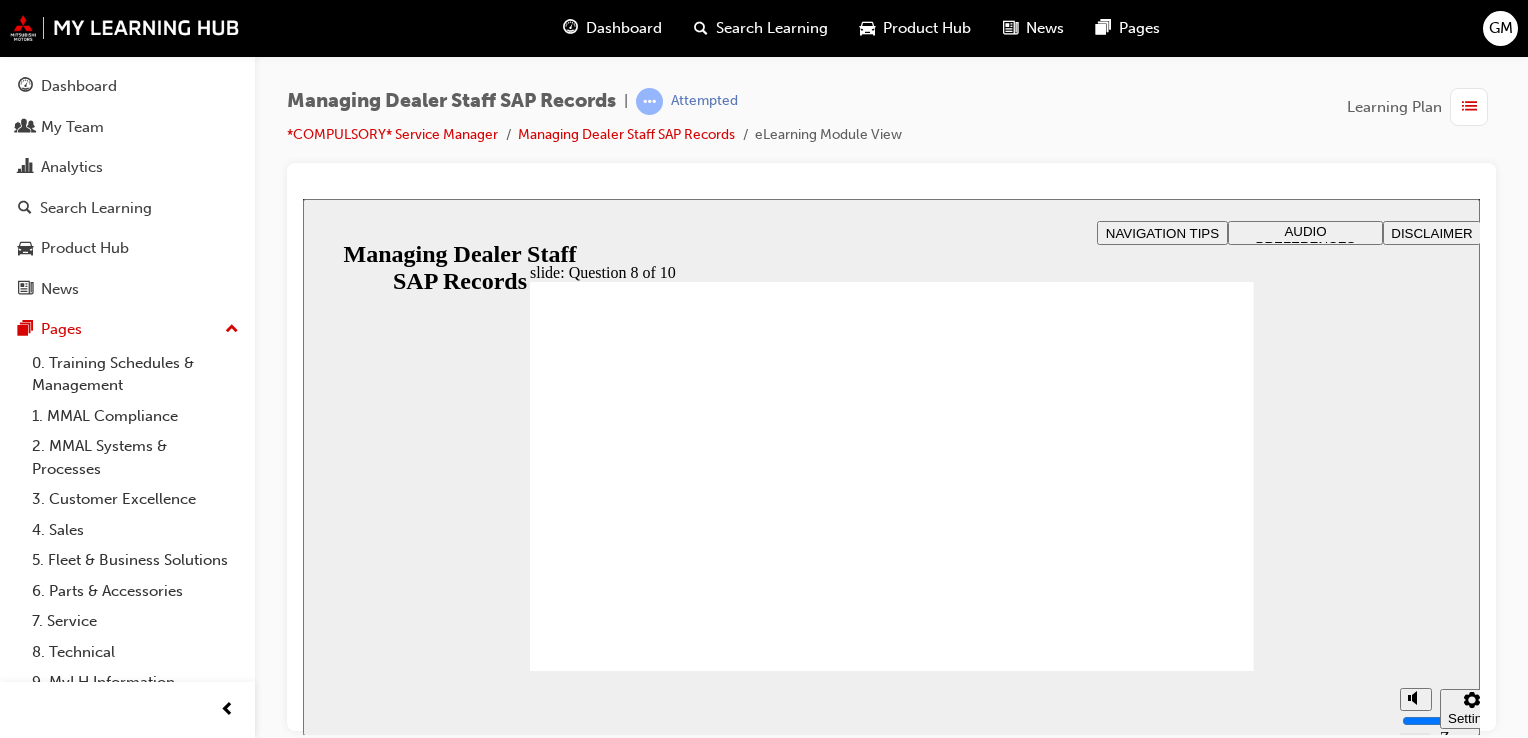 radio on "true" 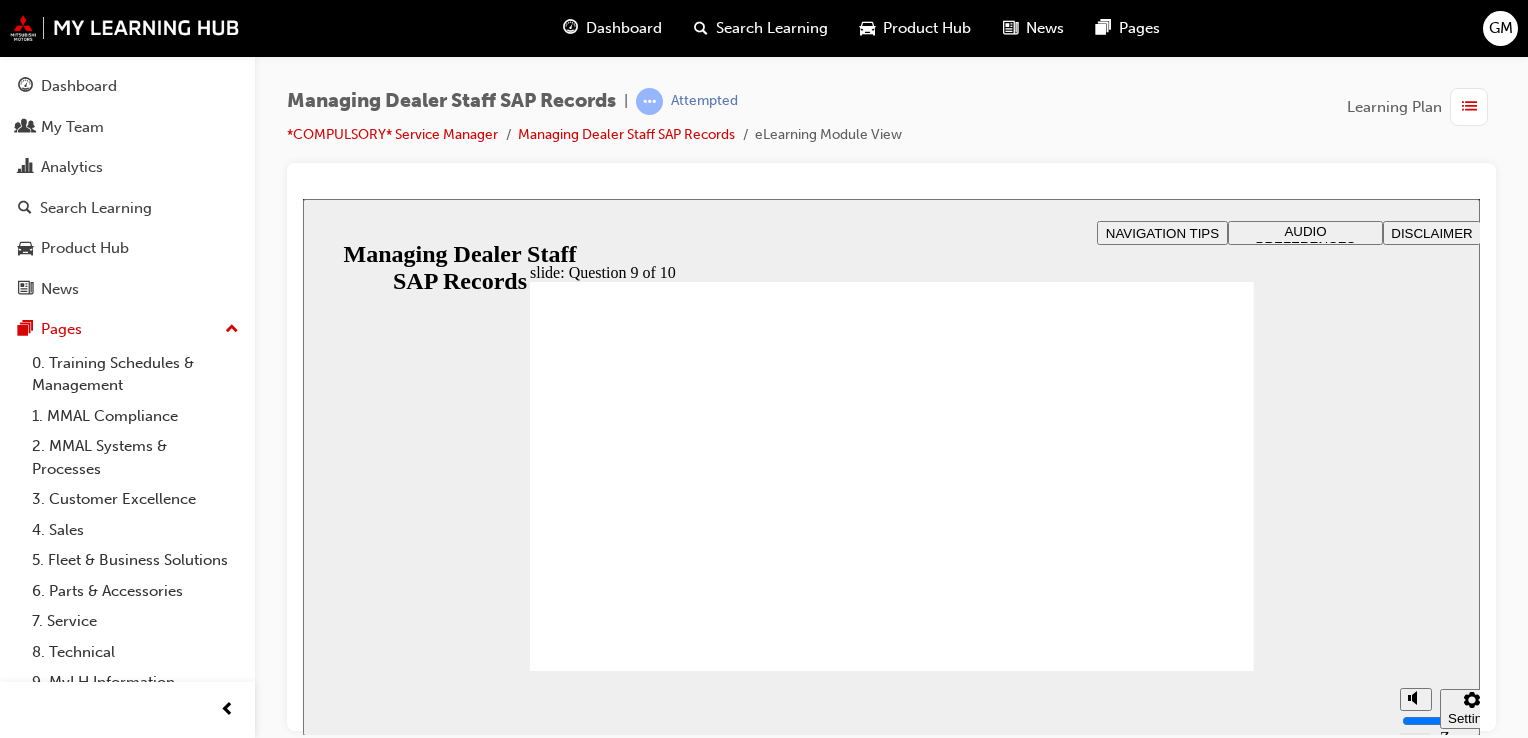 radio on "true" 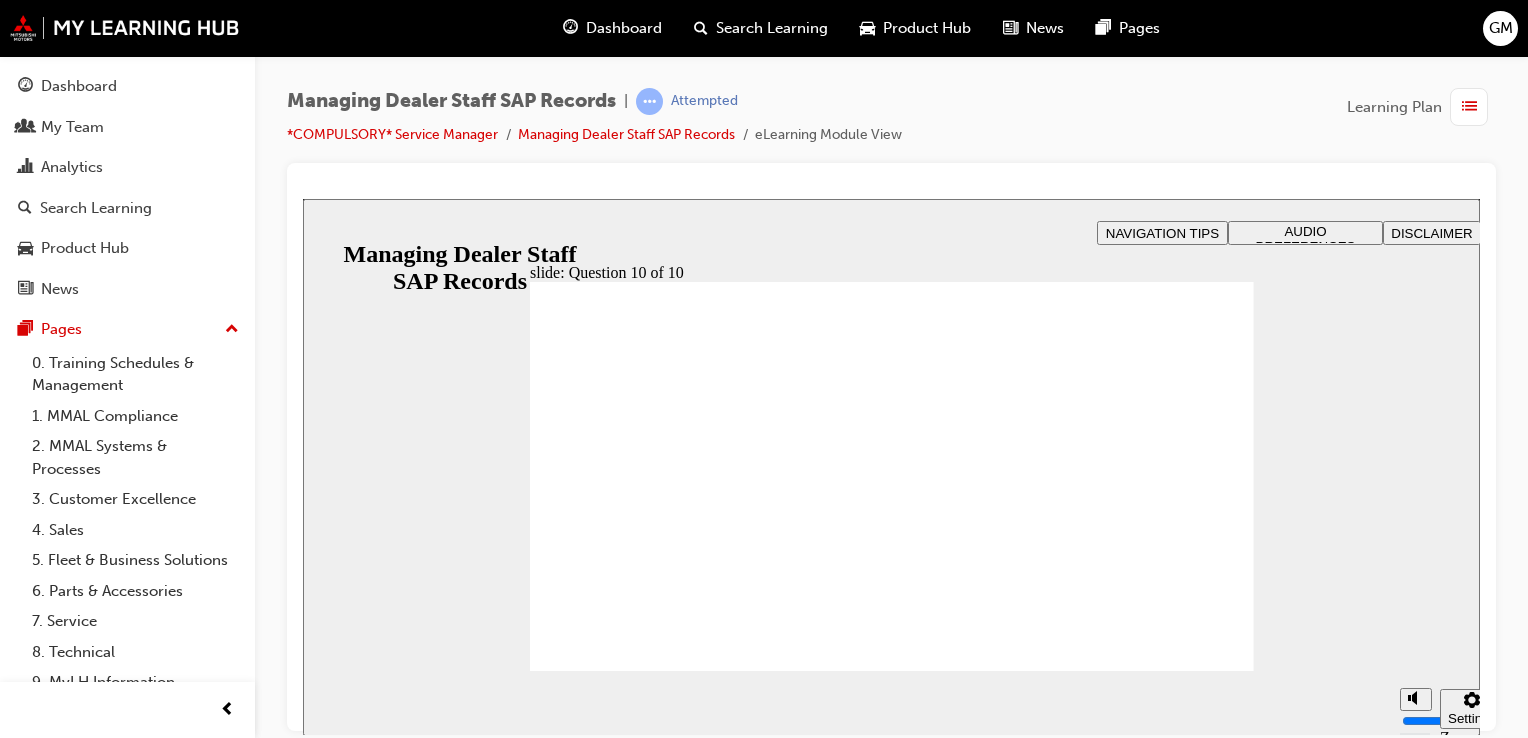 radio on "true" 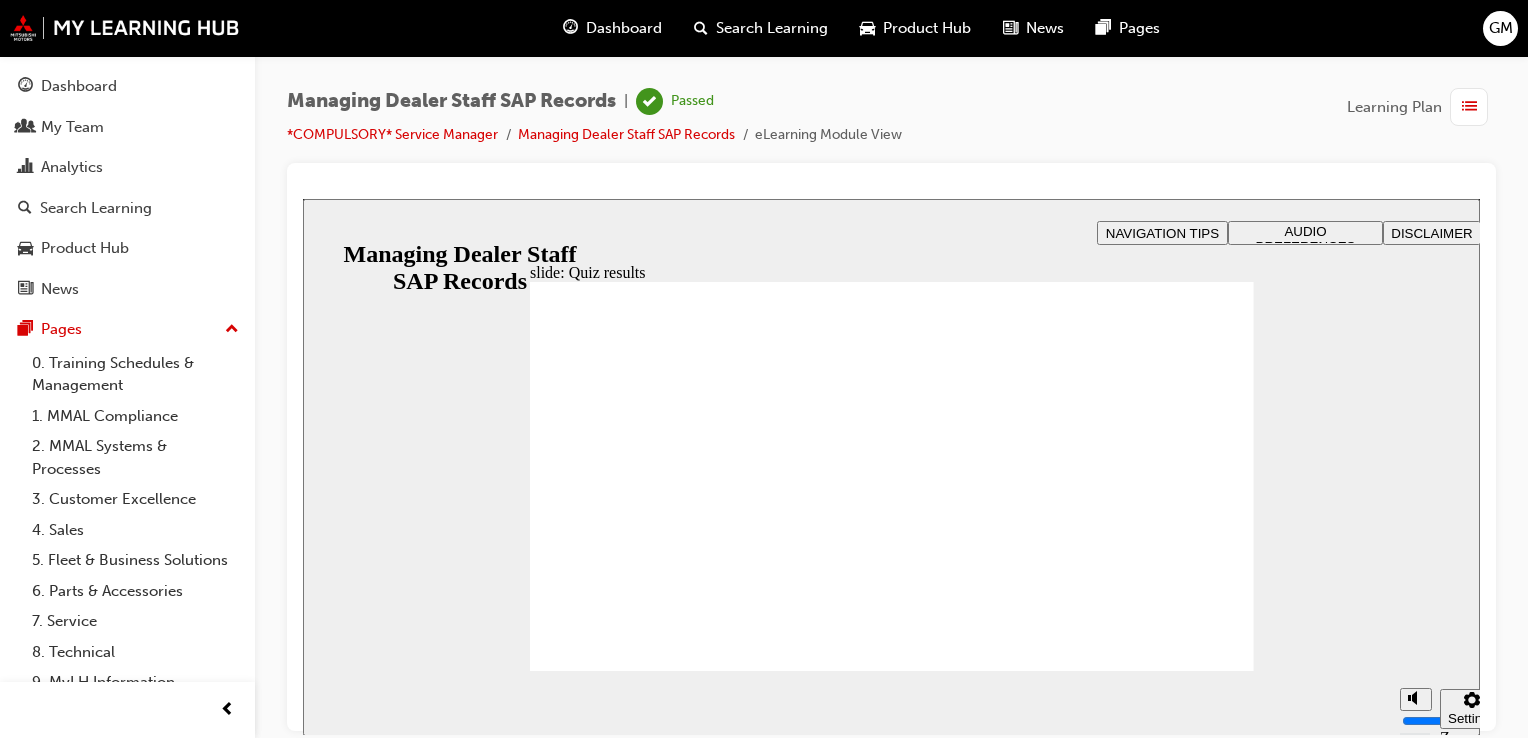 click 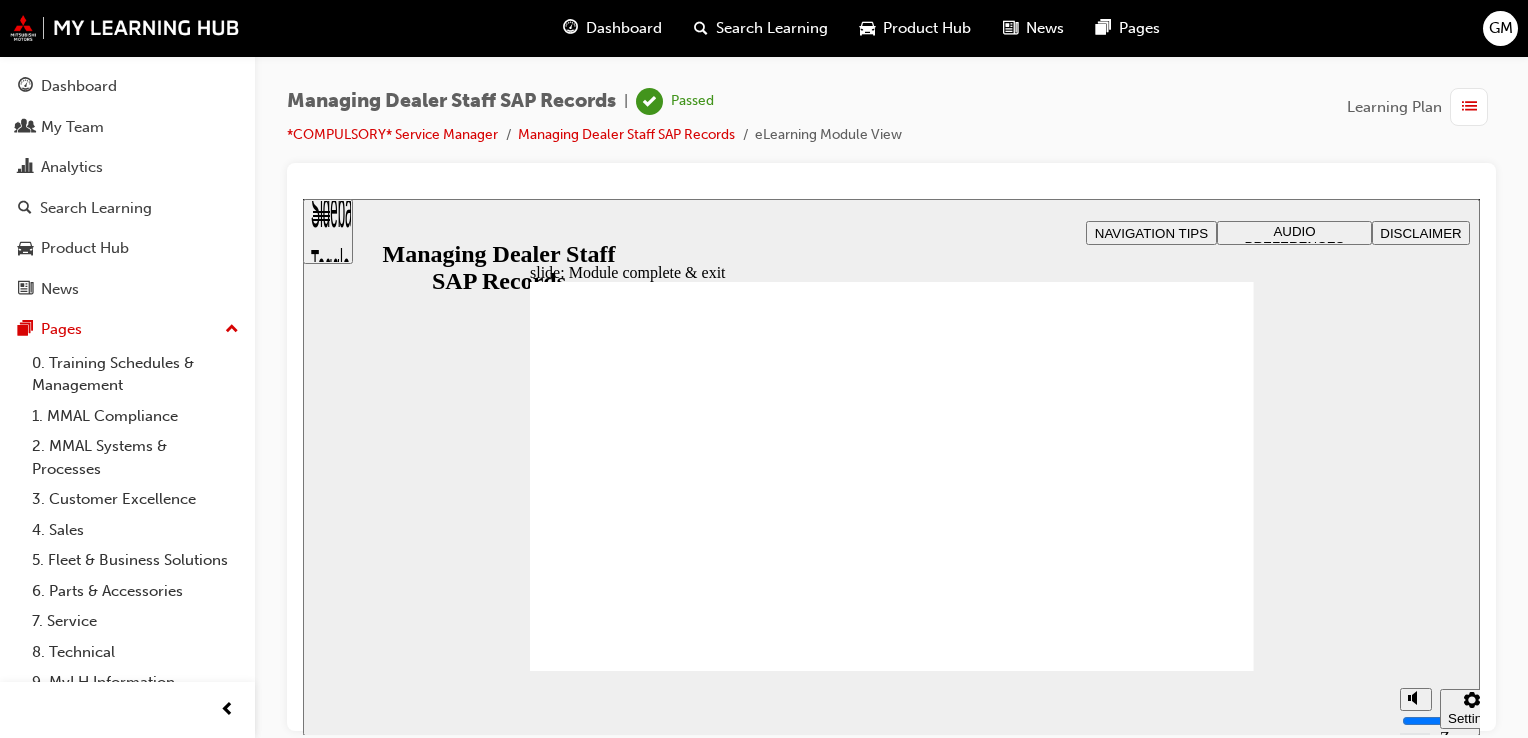 click 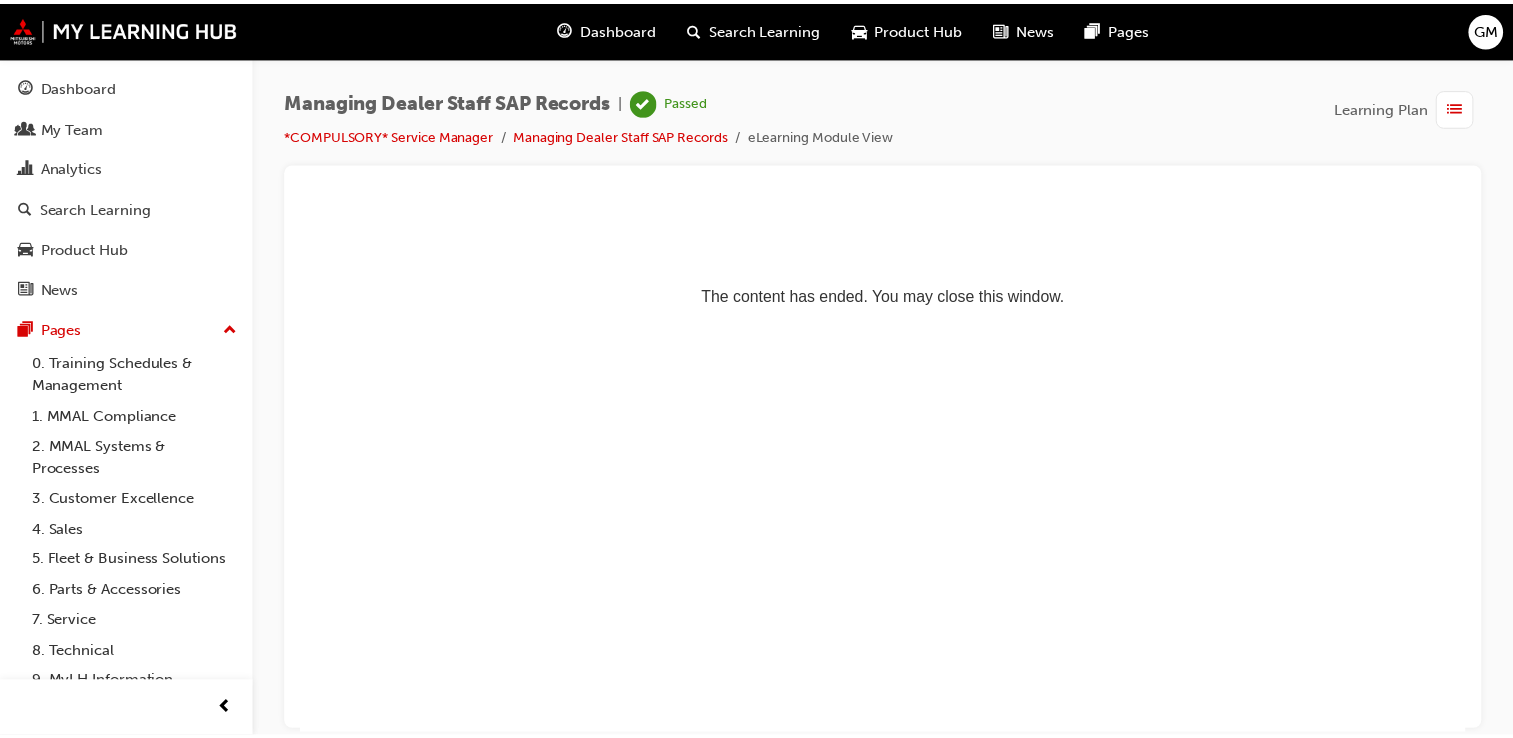 scroll, scrollTop: 0, scrollLeft: 0, axis: both 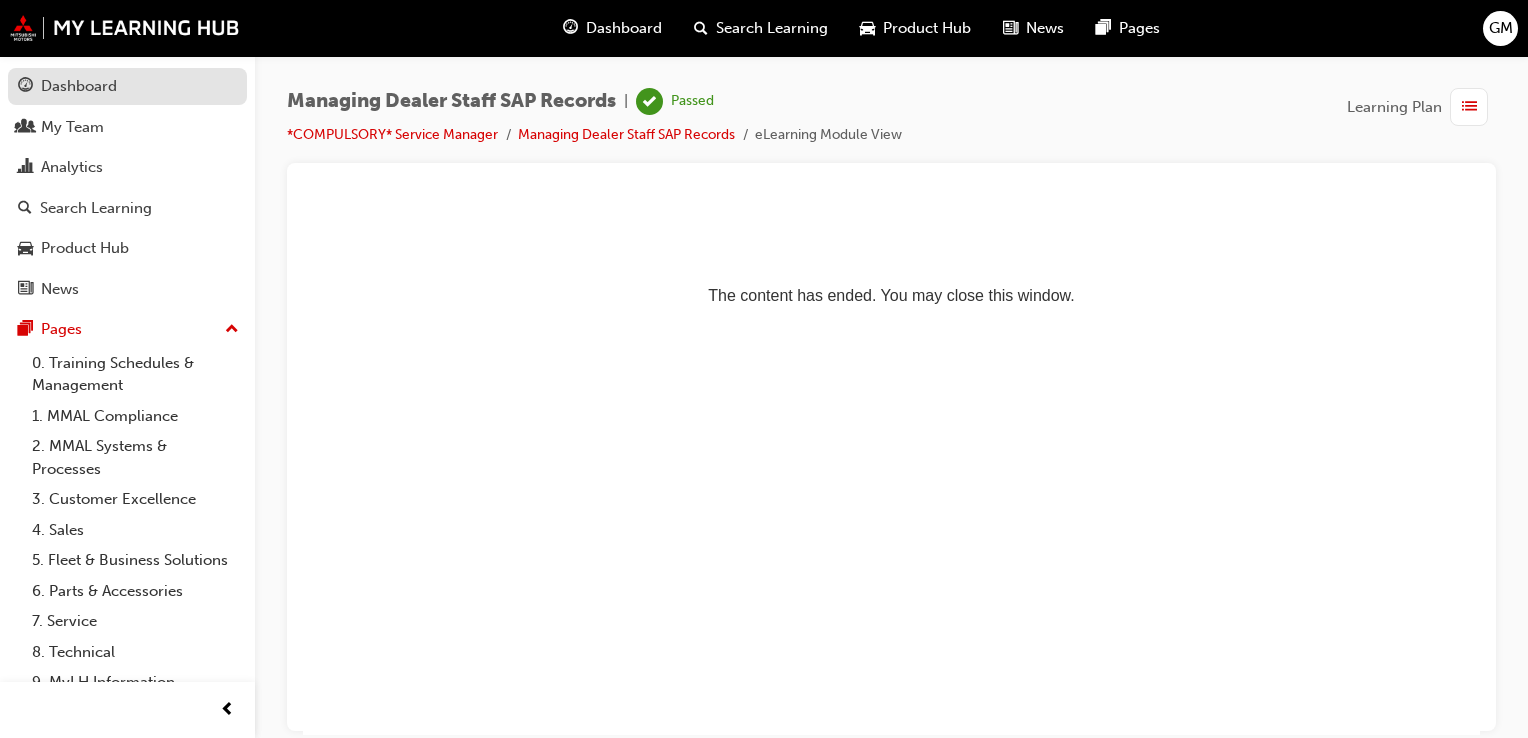 click on "Dashboard" at bounding box center [79, 86] 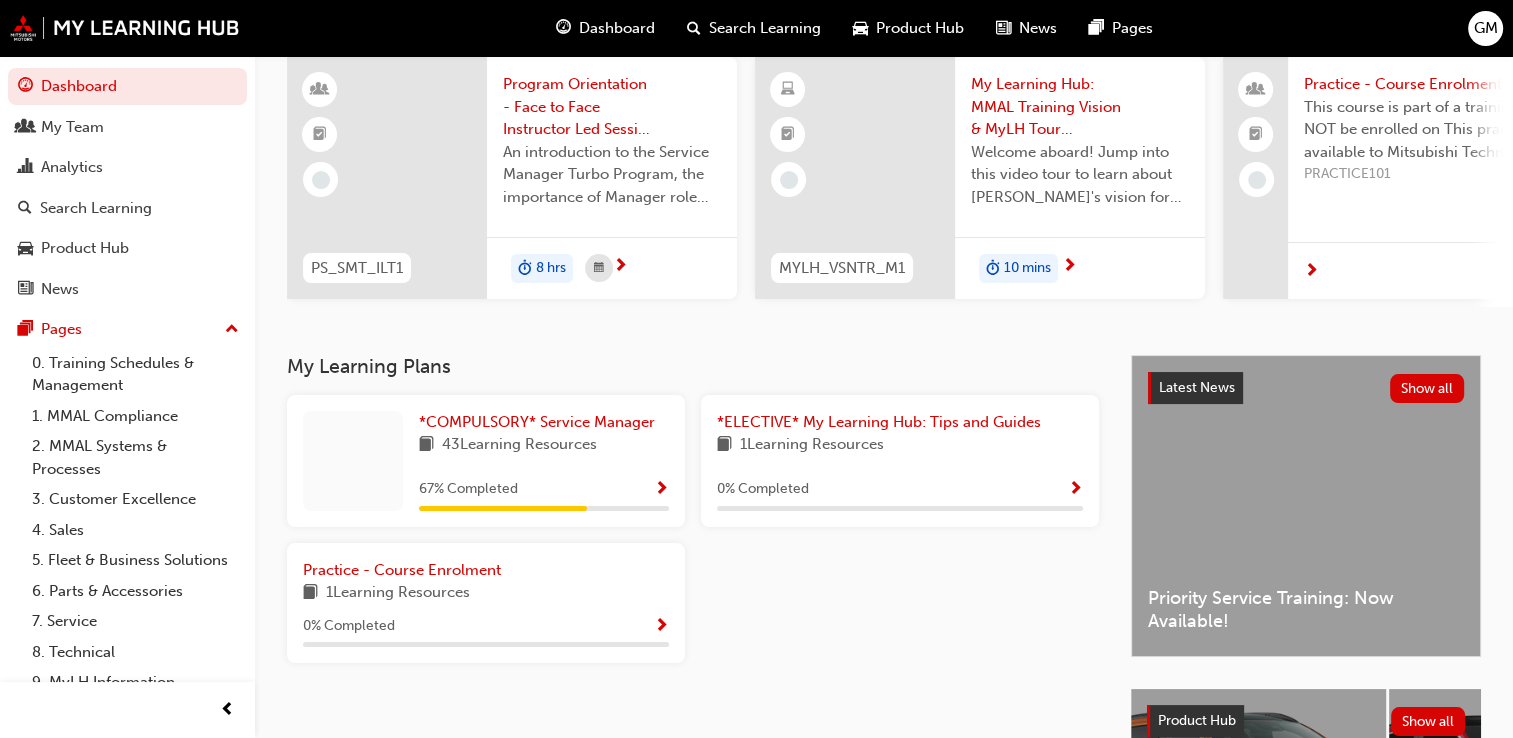 scroll, scrollTop: 200, scrollLeft: 0, axis: vertical 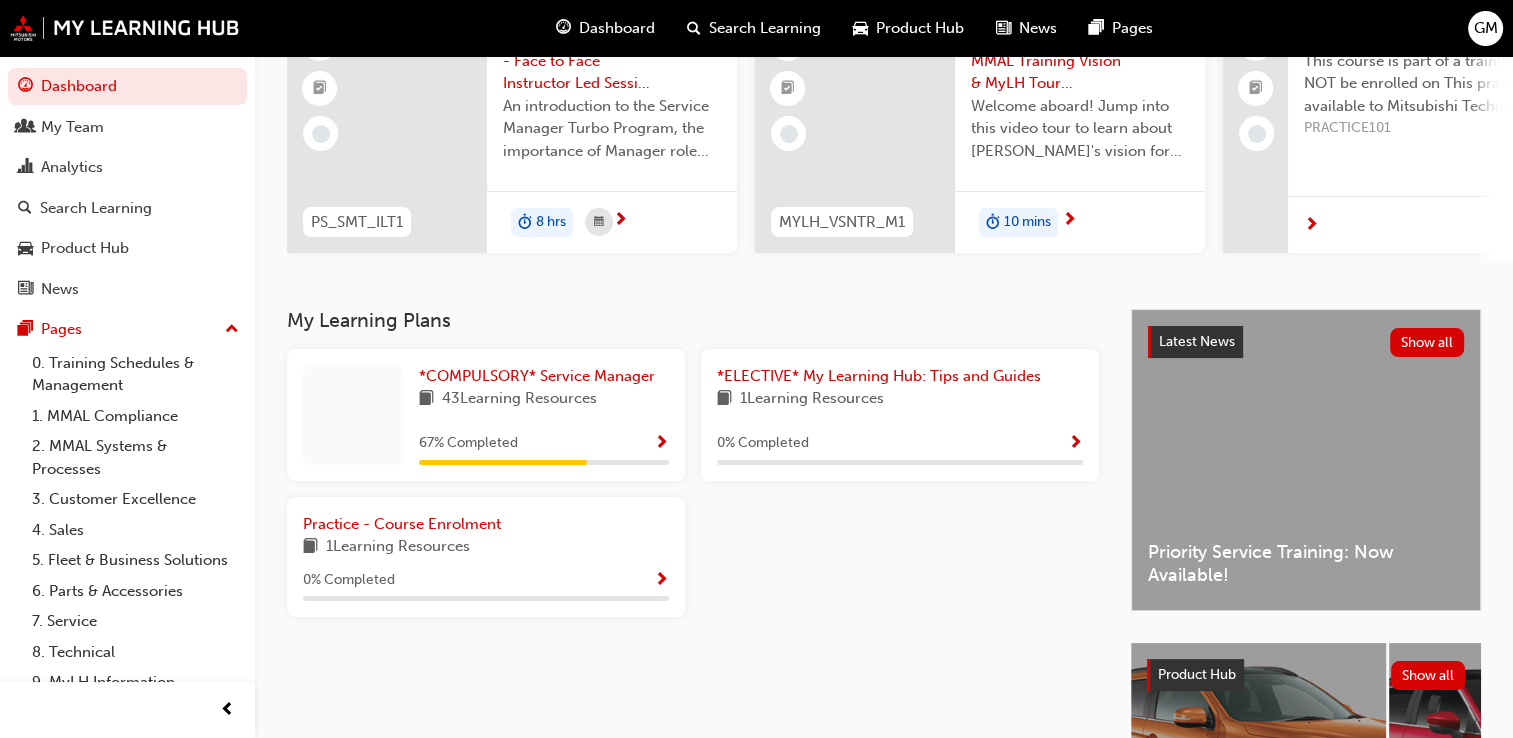 click on "67 % Completed" at bounding box center (544, 443) 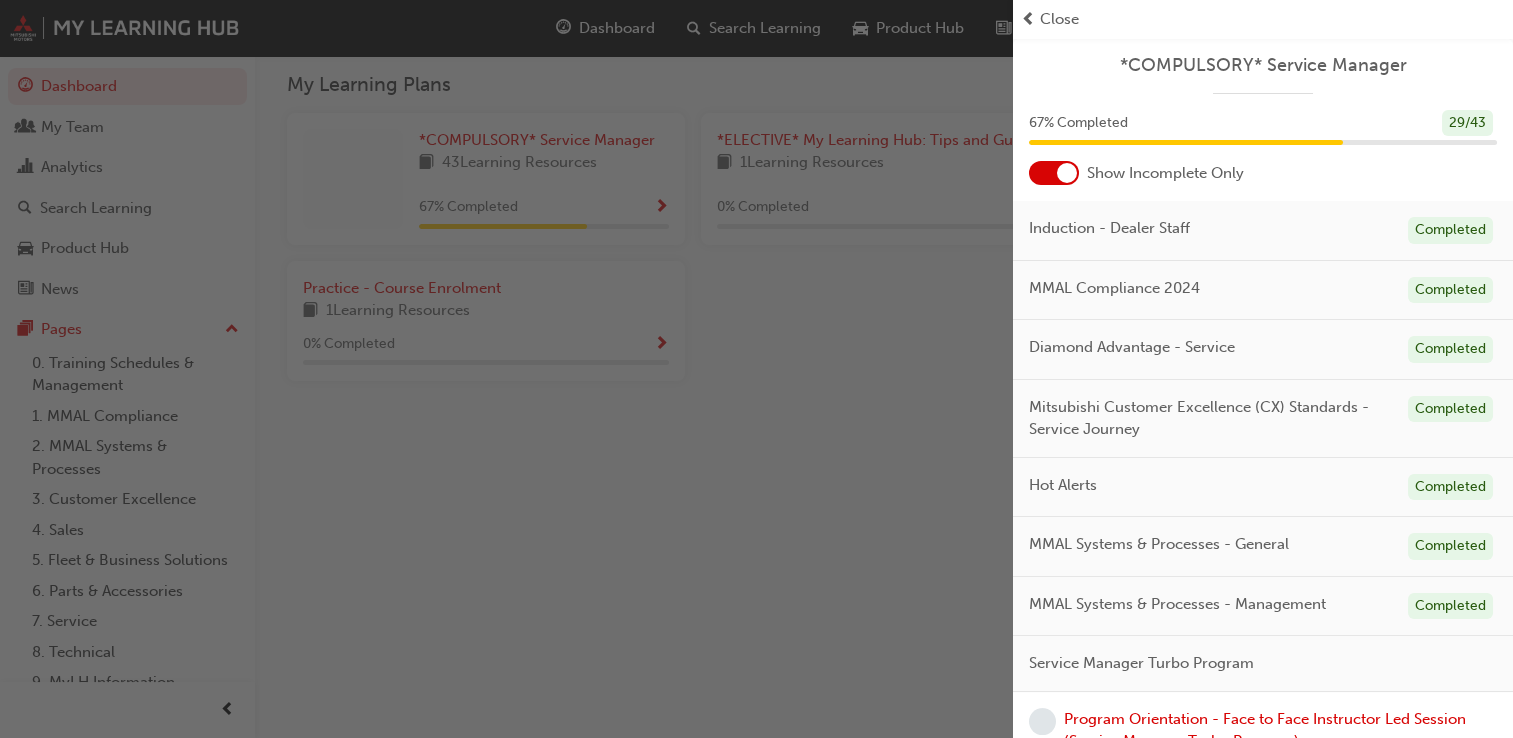 scroll, scrollTop: 455, scrollLeft: 0, axis: vertical 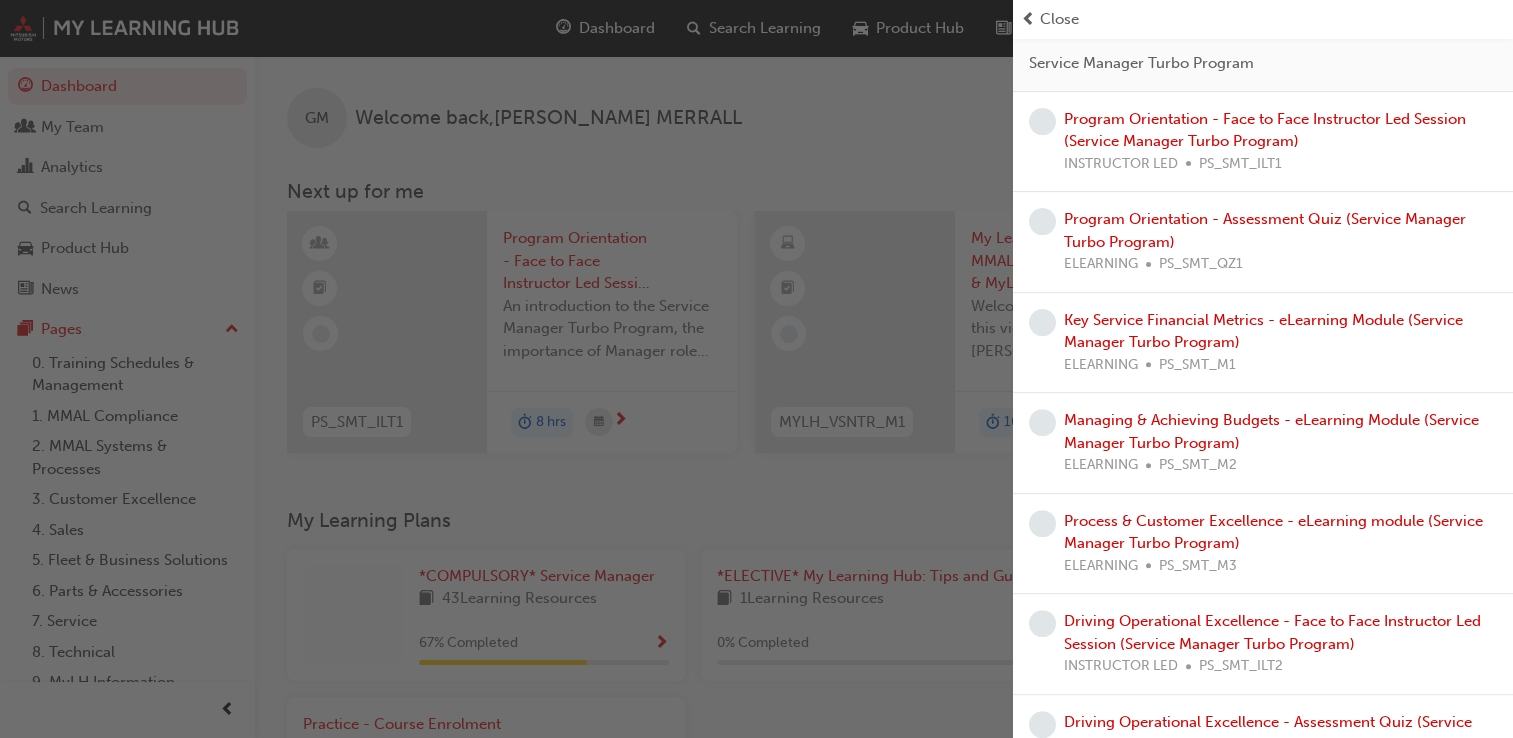 click on "Close" at bounding box center (1059, 19) 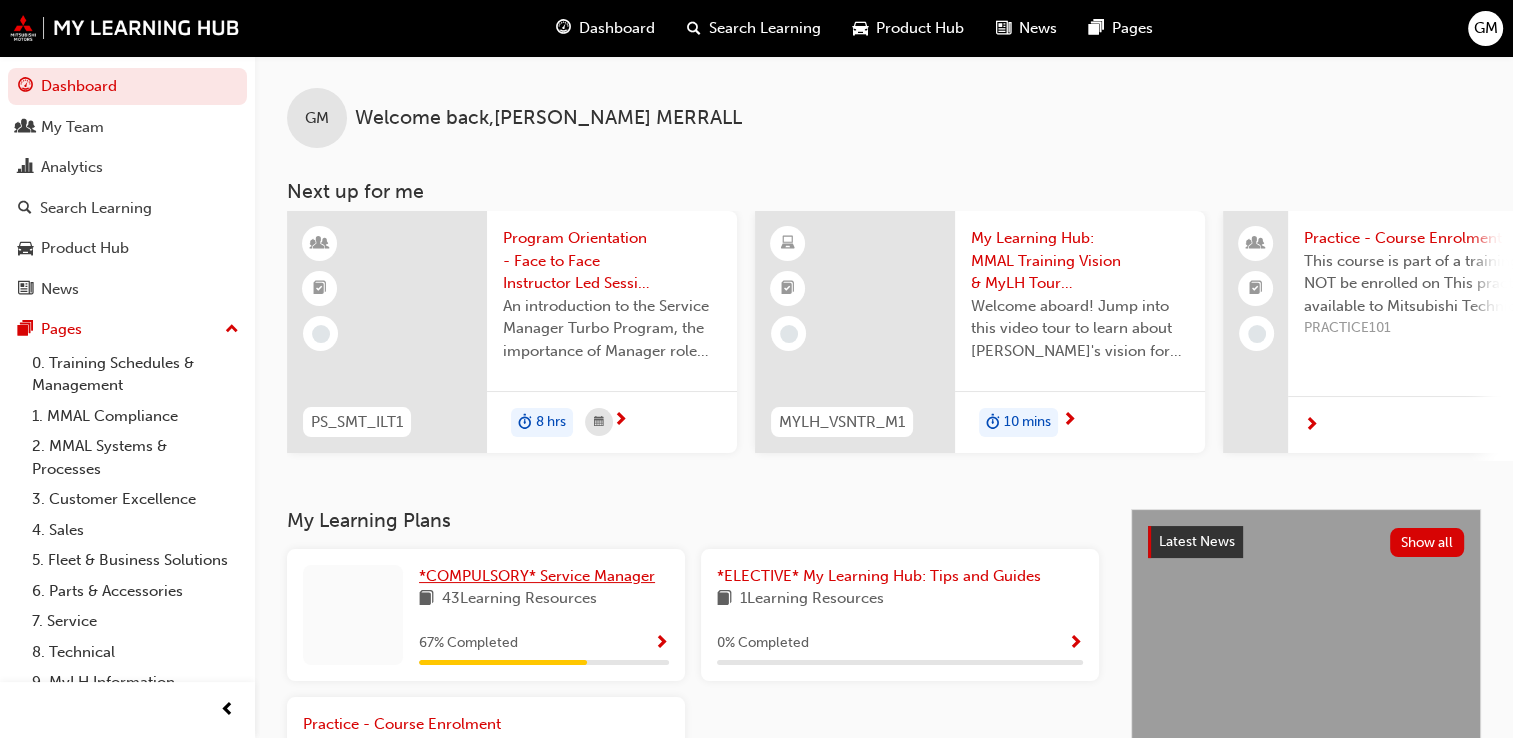 click on "*COMPULSORY* Service Manager" at bounding box center [537, 576] 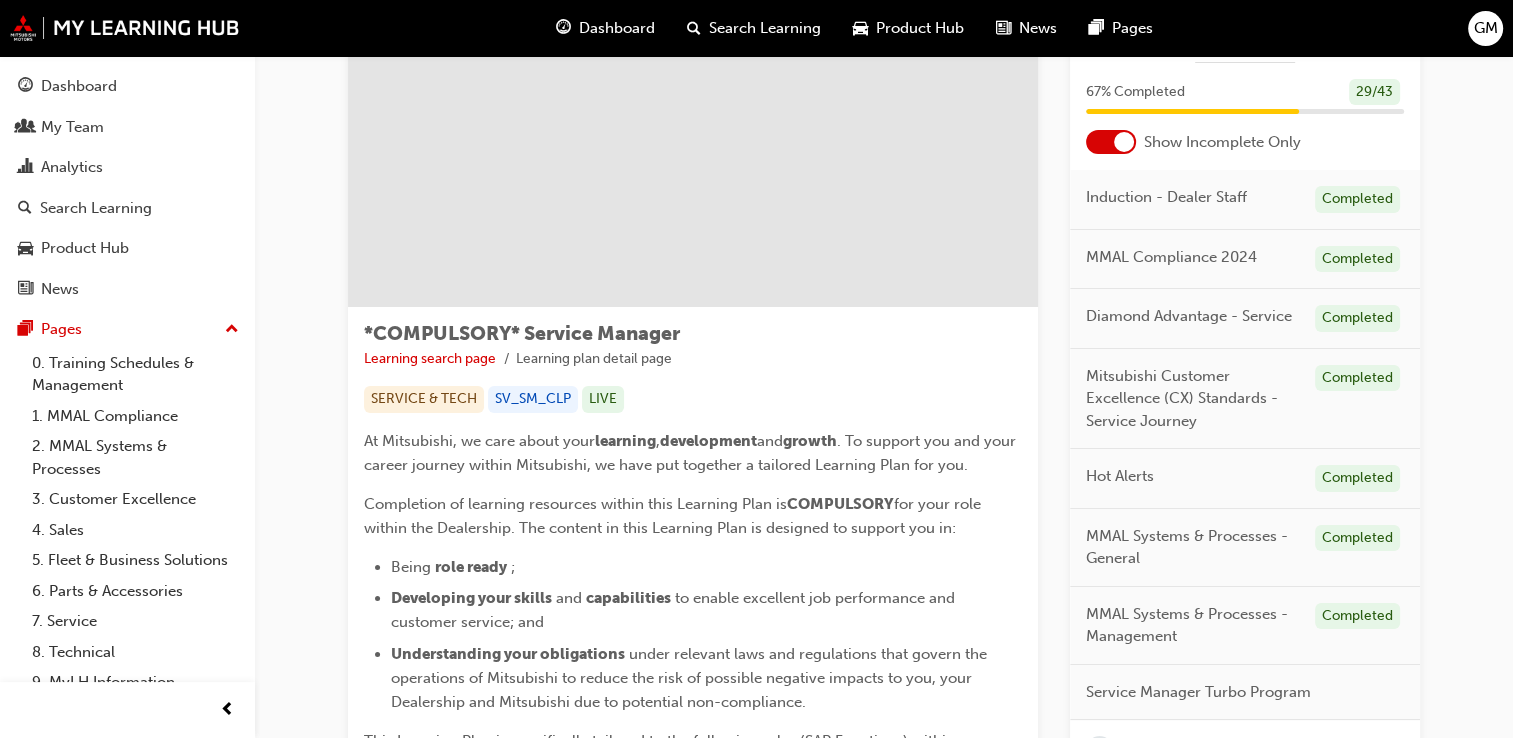 scroll, scrollTop: 0, scrollLeft: 0, axis: both 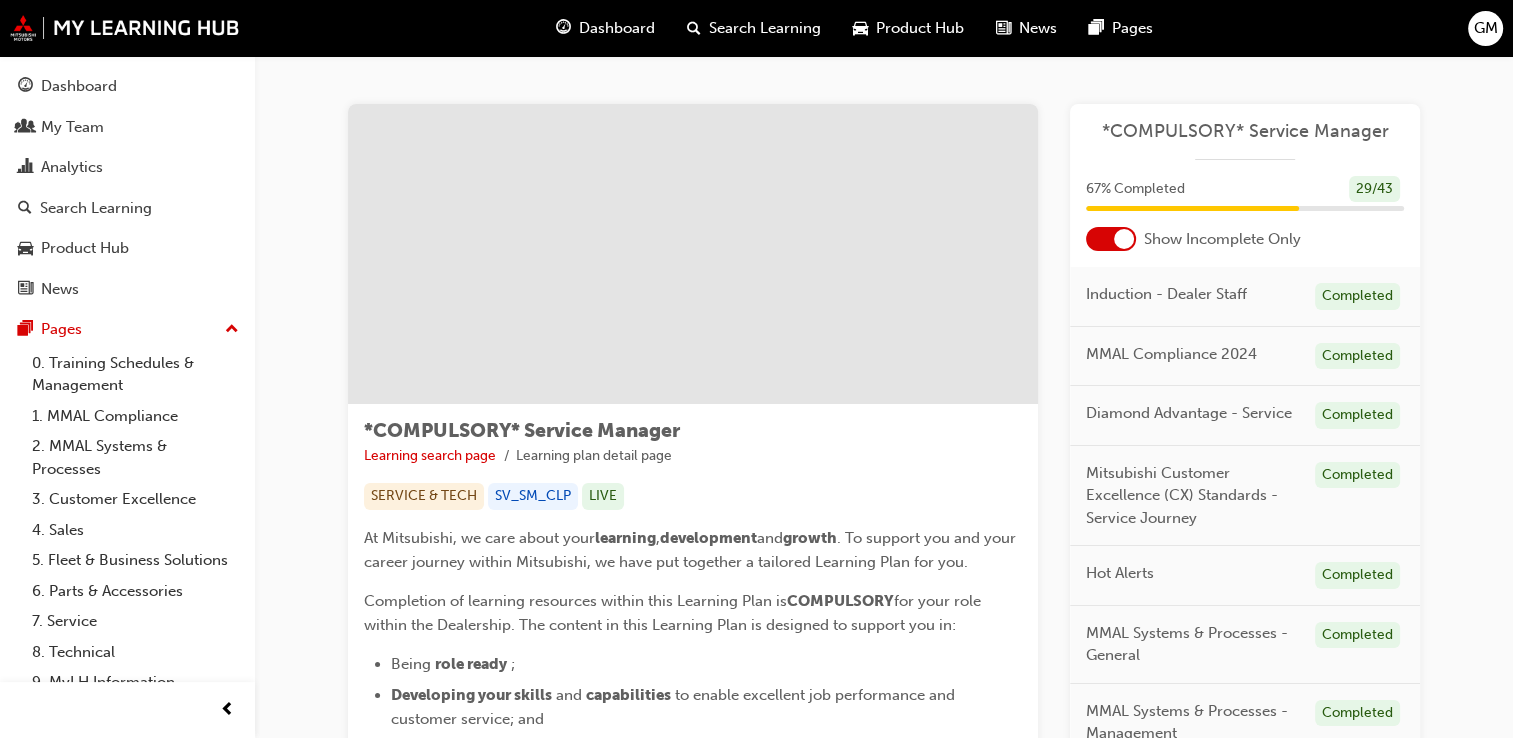 click on "*COMPULSORY* Service Manager" at bounding box center (1245, 131) 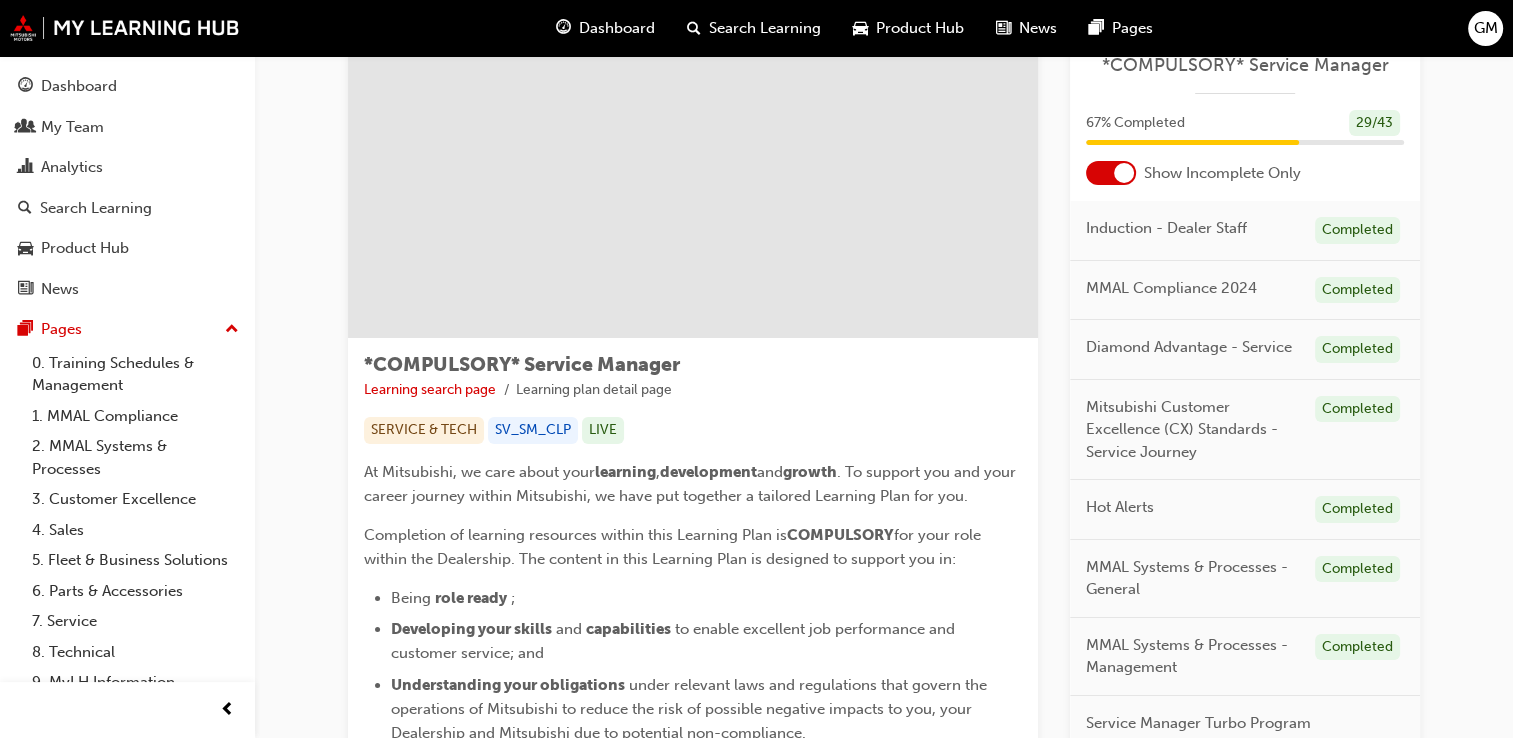 scroll, scrollTop: 0, scrollLeft: 0, axis: both 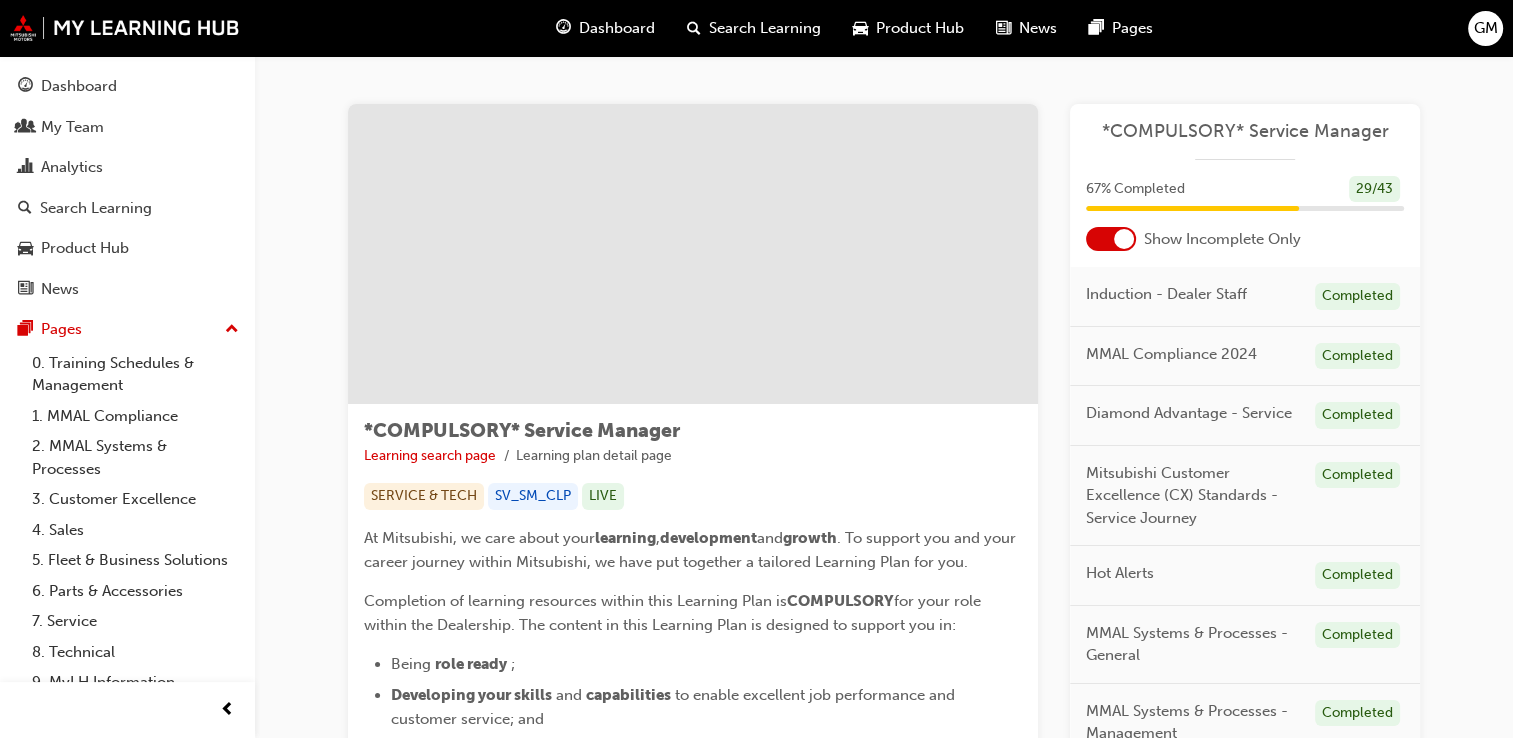 click at bounding box center (1124, 239) 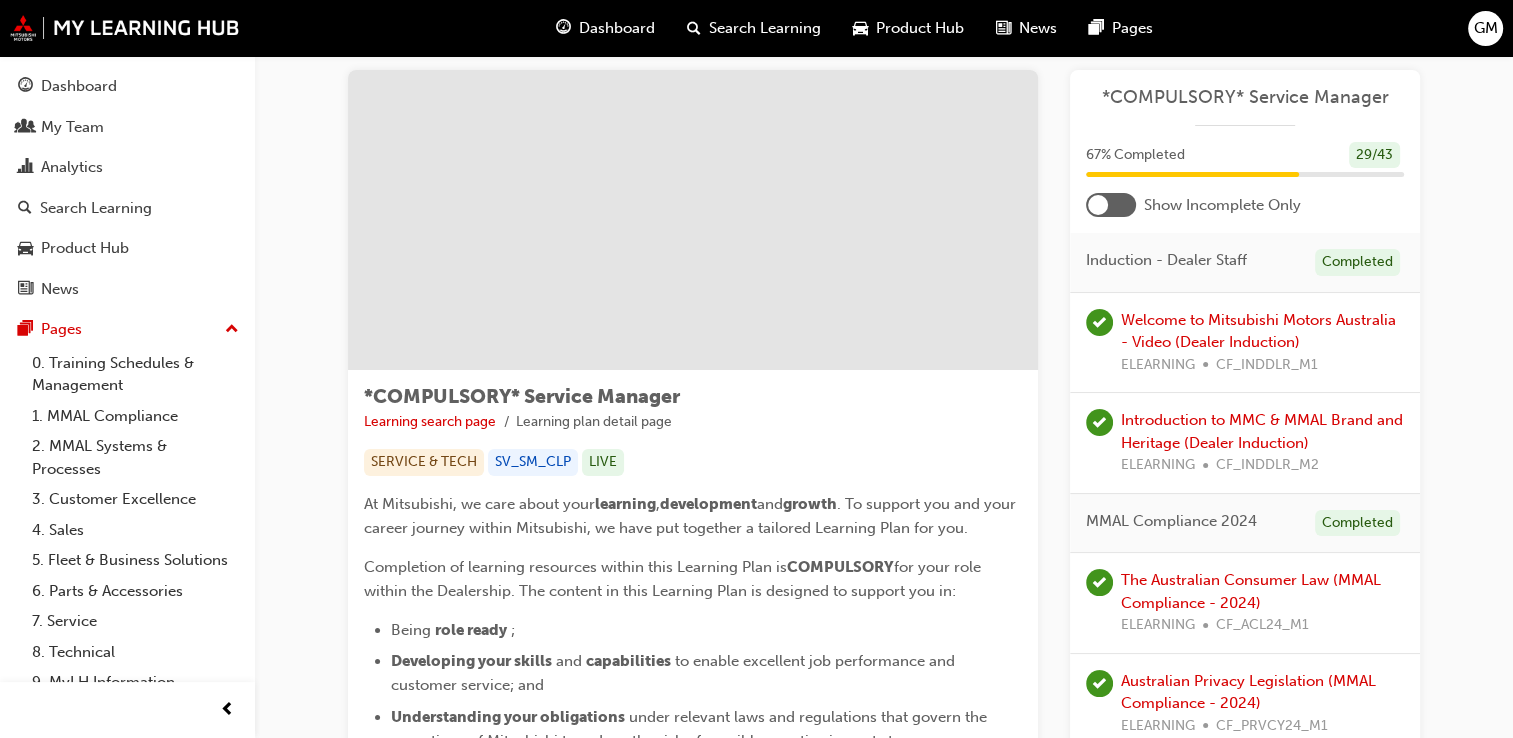 scroll, scrollTop: 0, scrollLeft: 0, axis: both 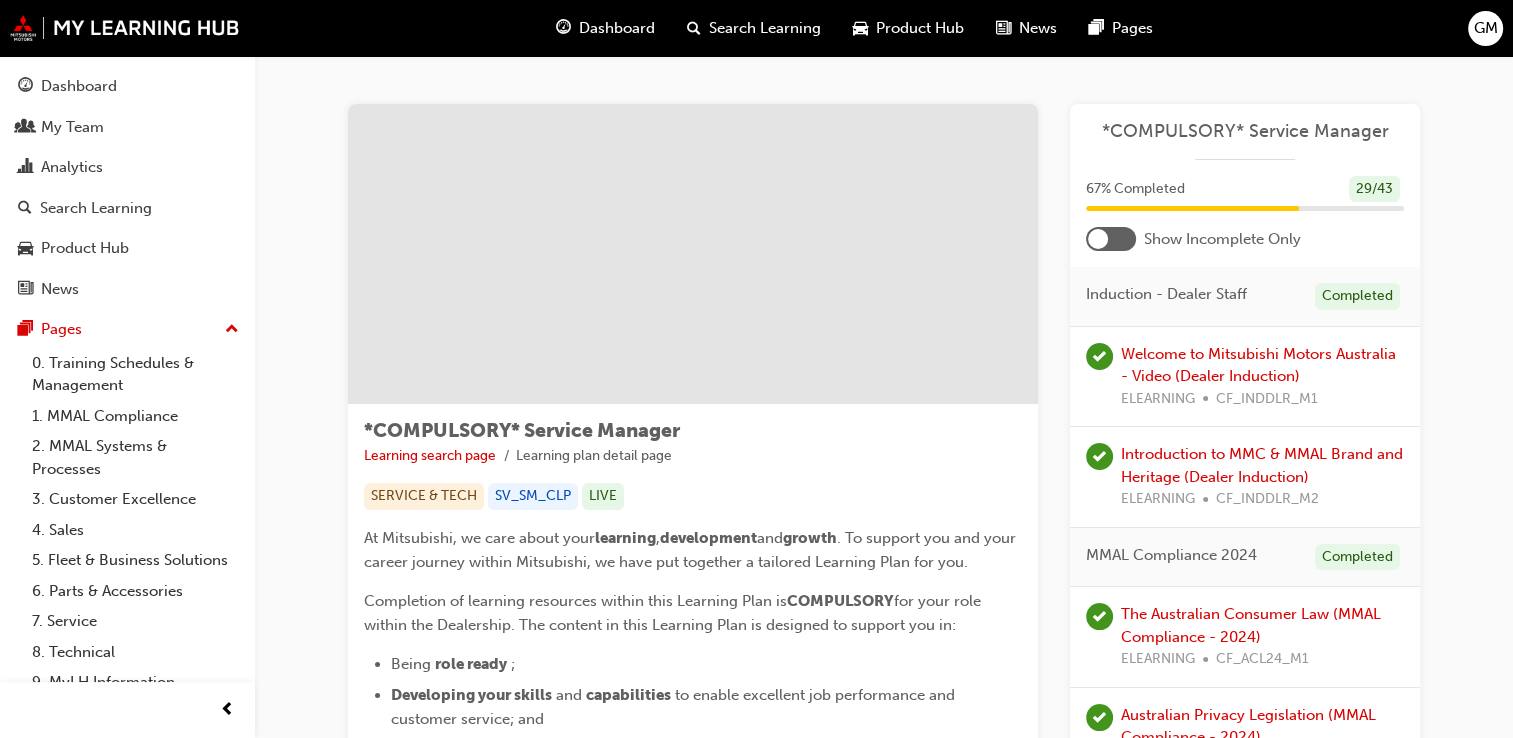 click at bounding box center [1098, 239] 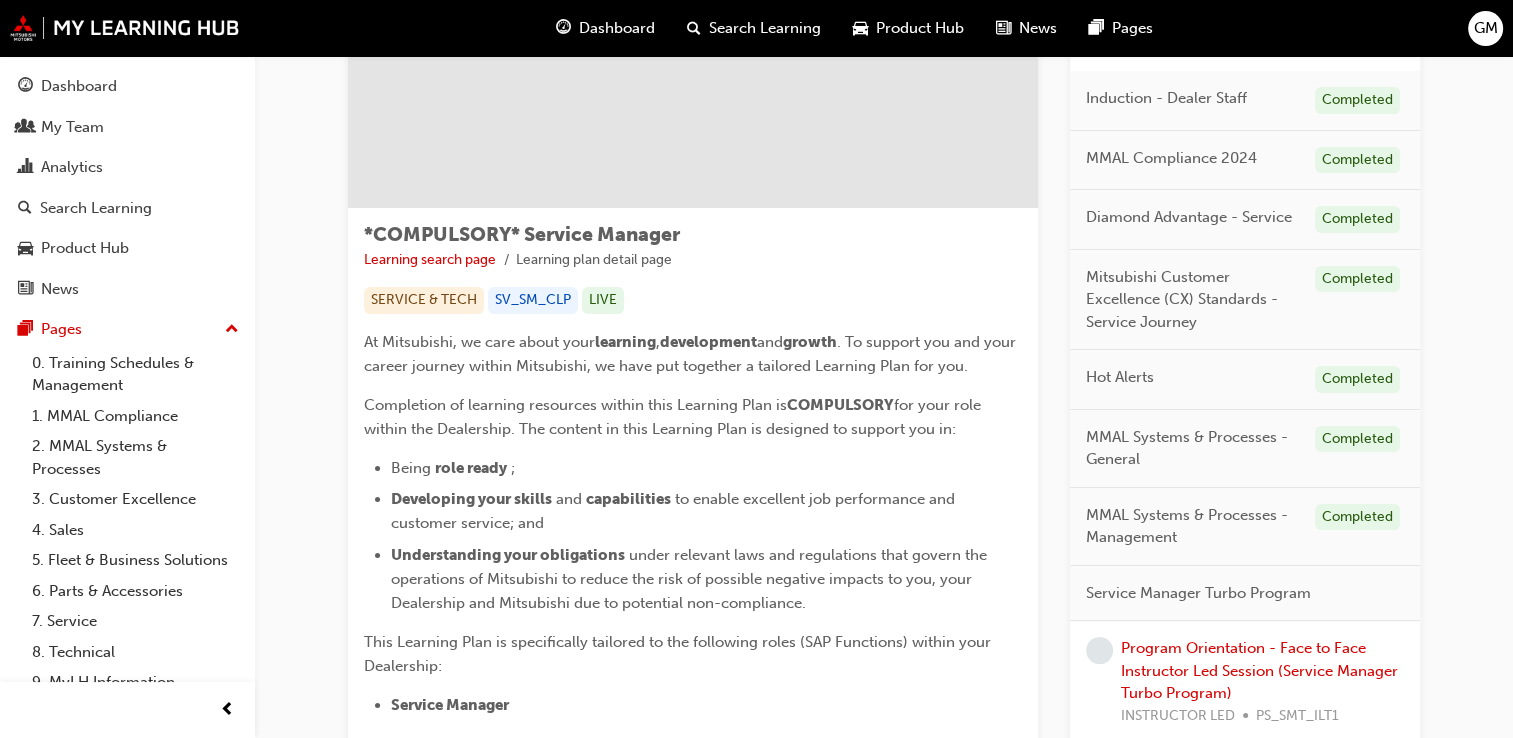 scroll, scrollTop: 0, scrollLeft: 0, axis: both 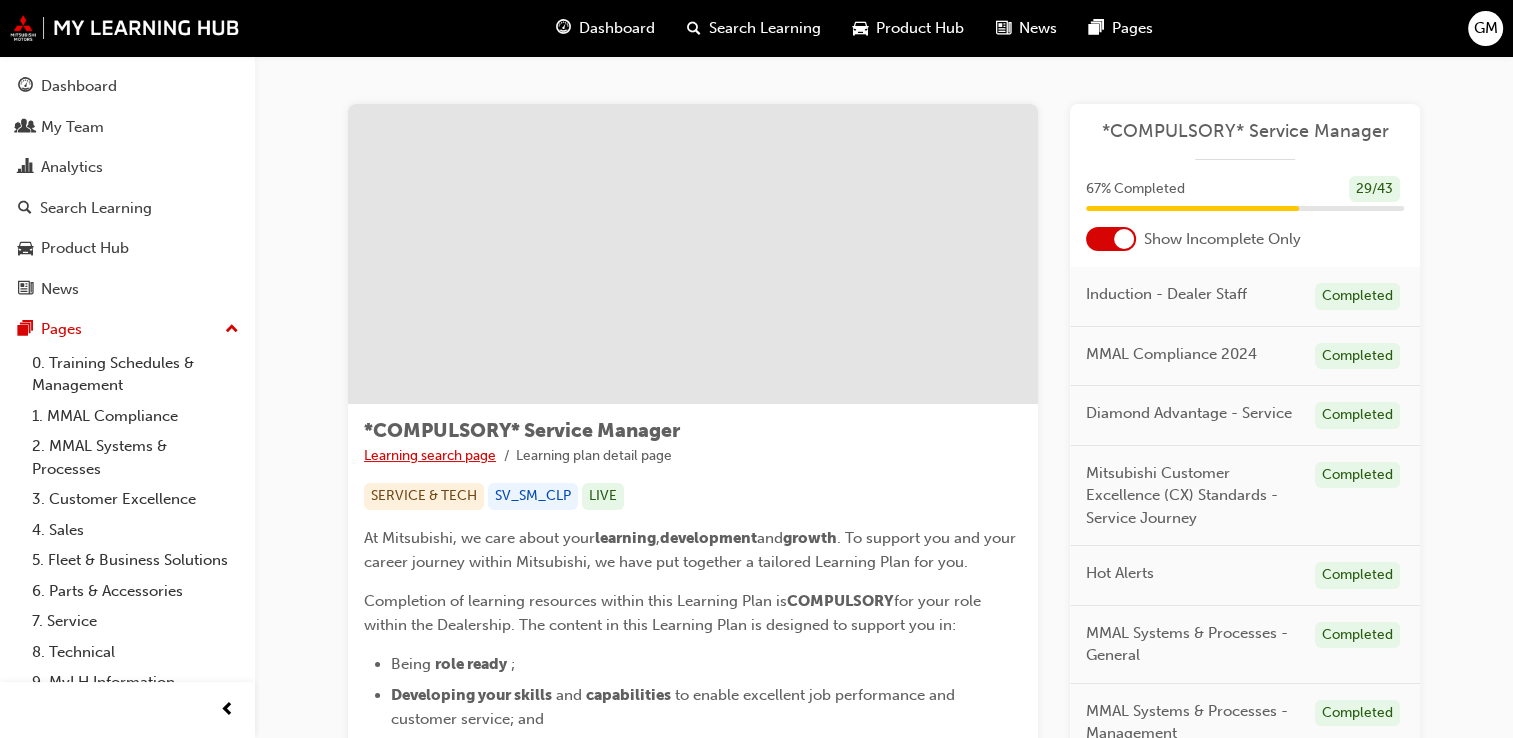 click on "Learning search page" at bounding box center (430, 455) 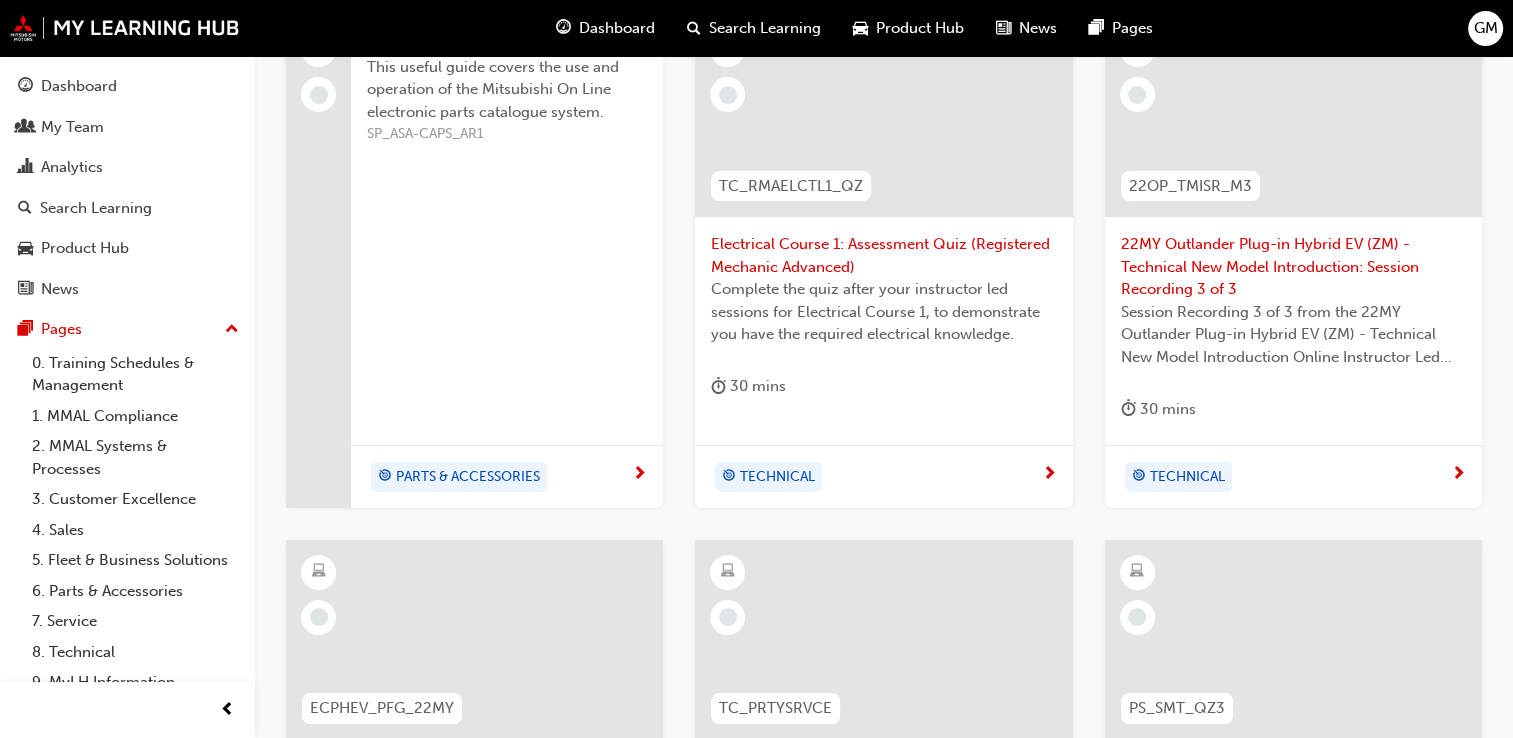 scroll, scrollTop: 201, scrollLeft: 0, axis: vertical 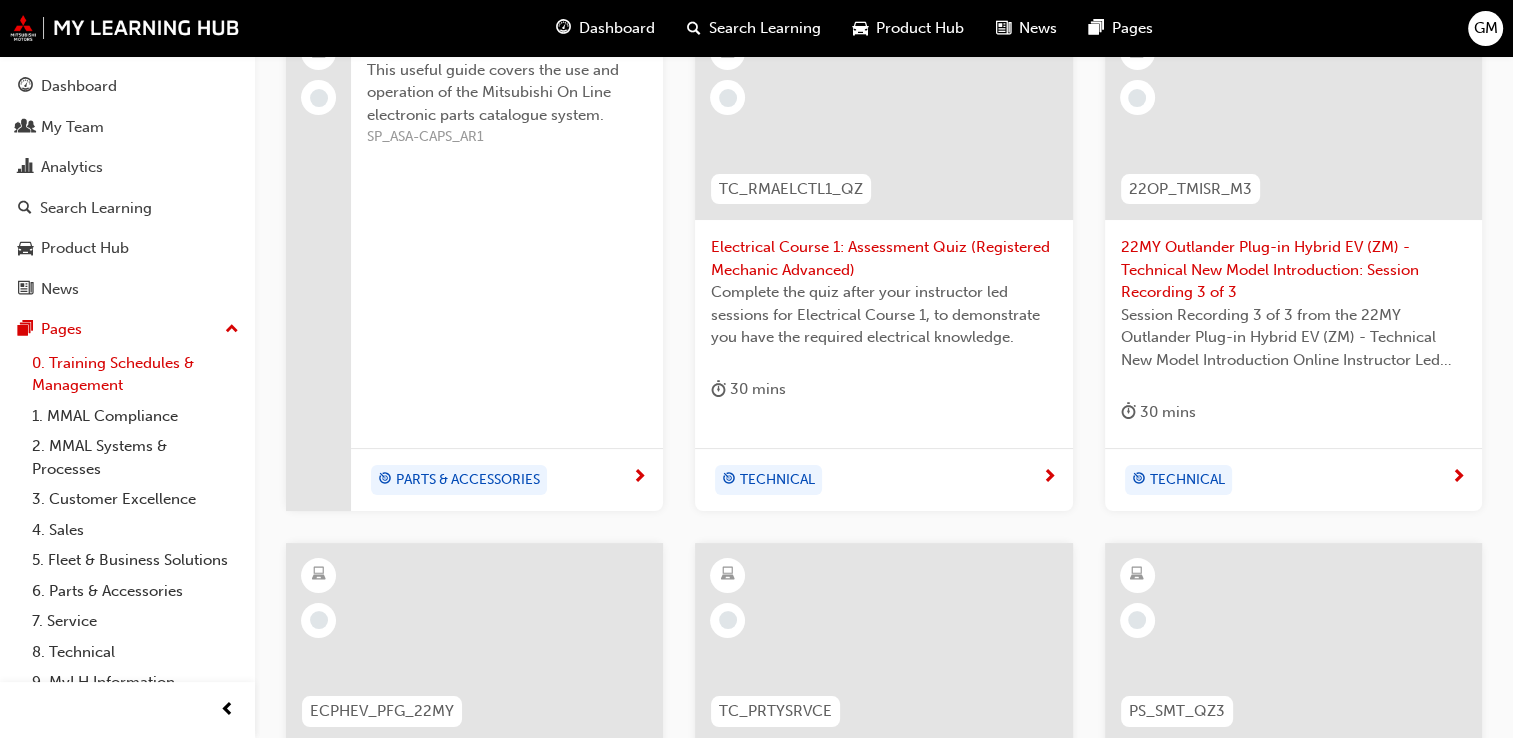click on "0. Training Schedules & Management" at bounding box center [135, 374] 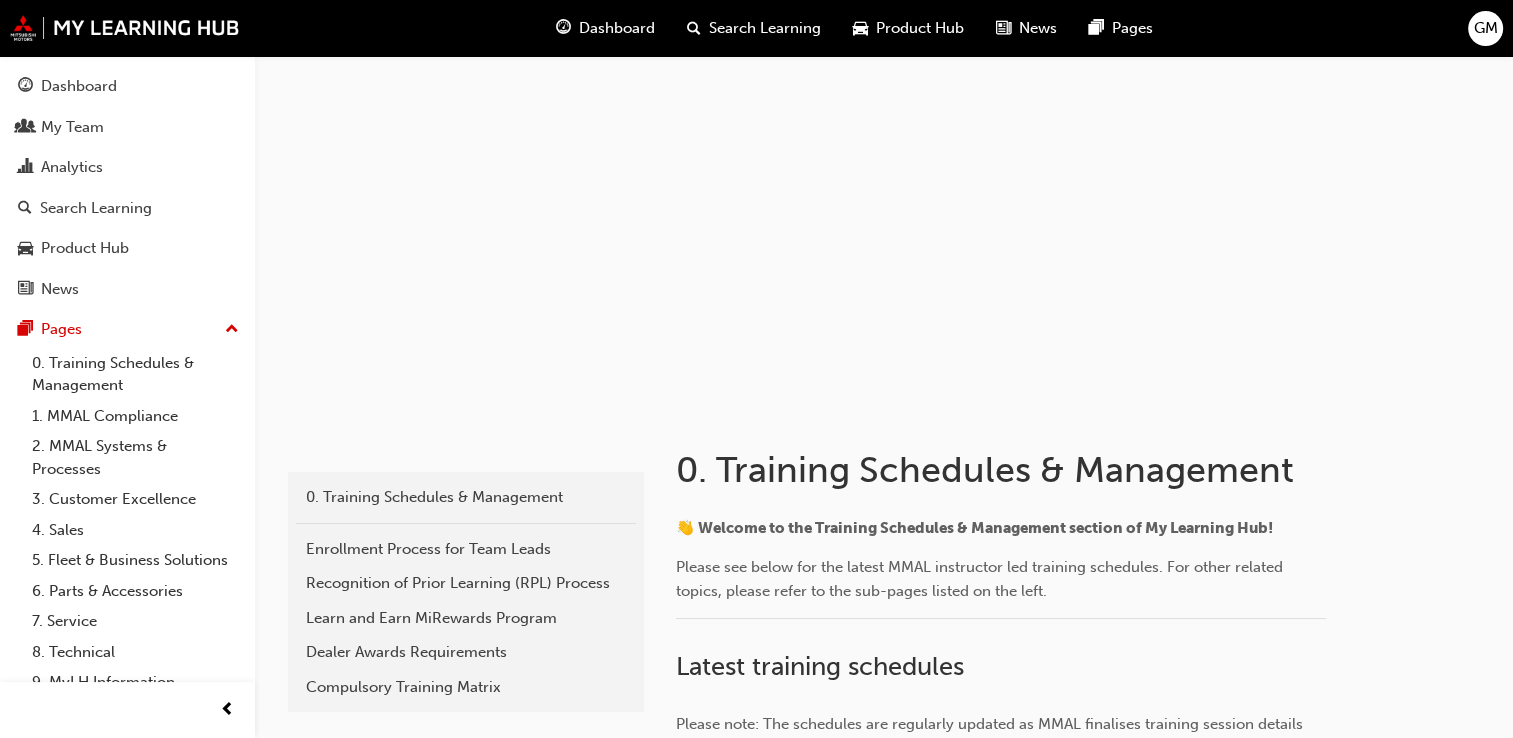 scroll, scrollTop: 0, scrollLeft: 0, axis: both 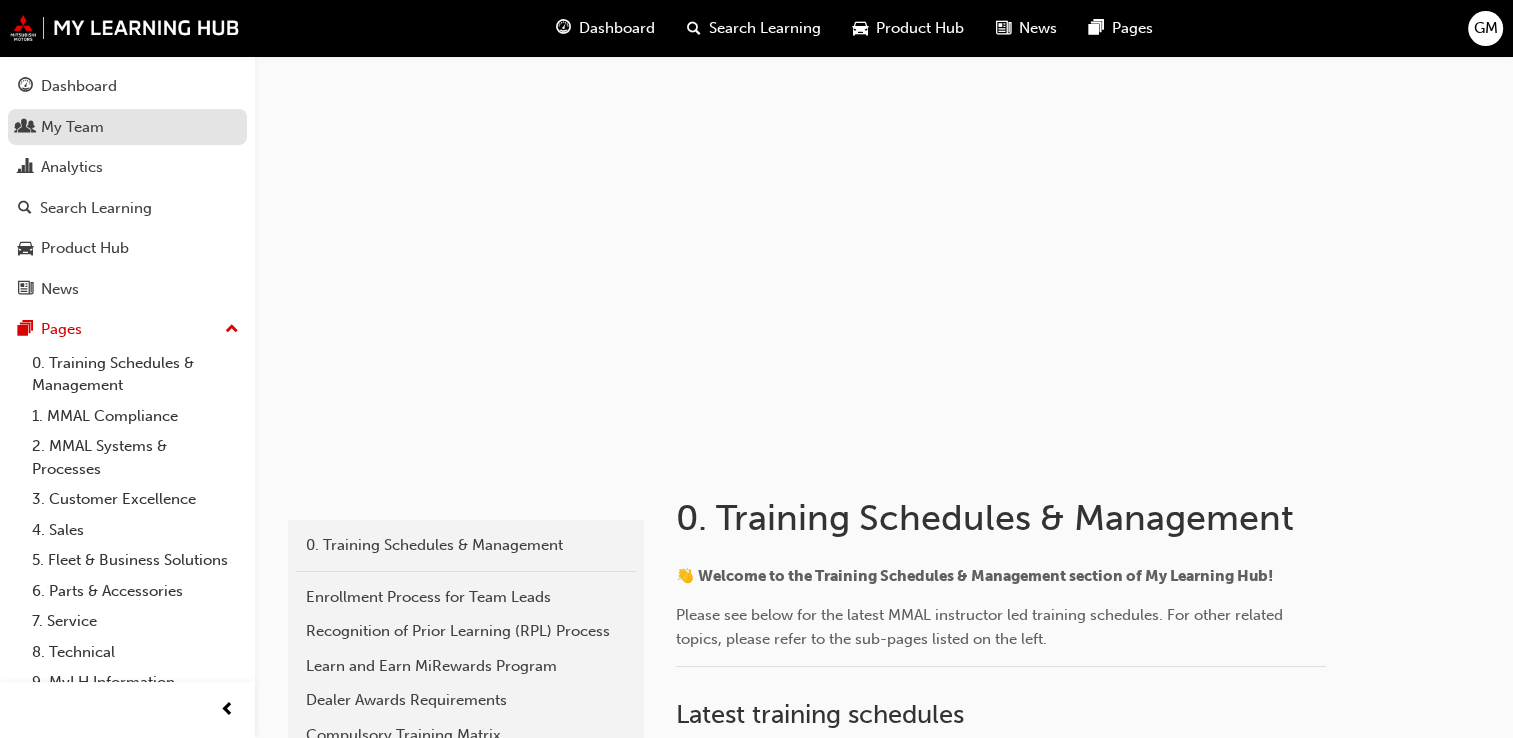 click on "My Team" at bounding box center (72, 127) 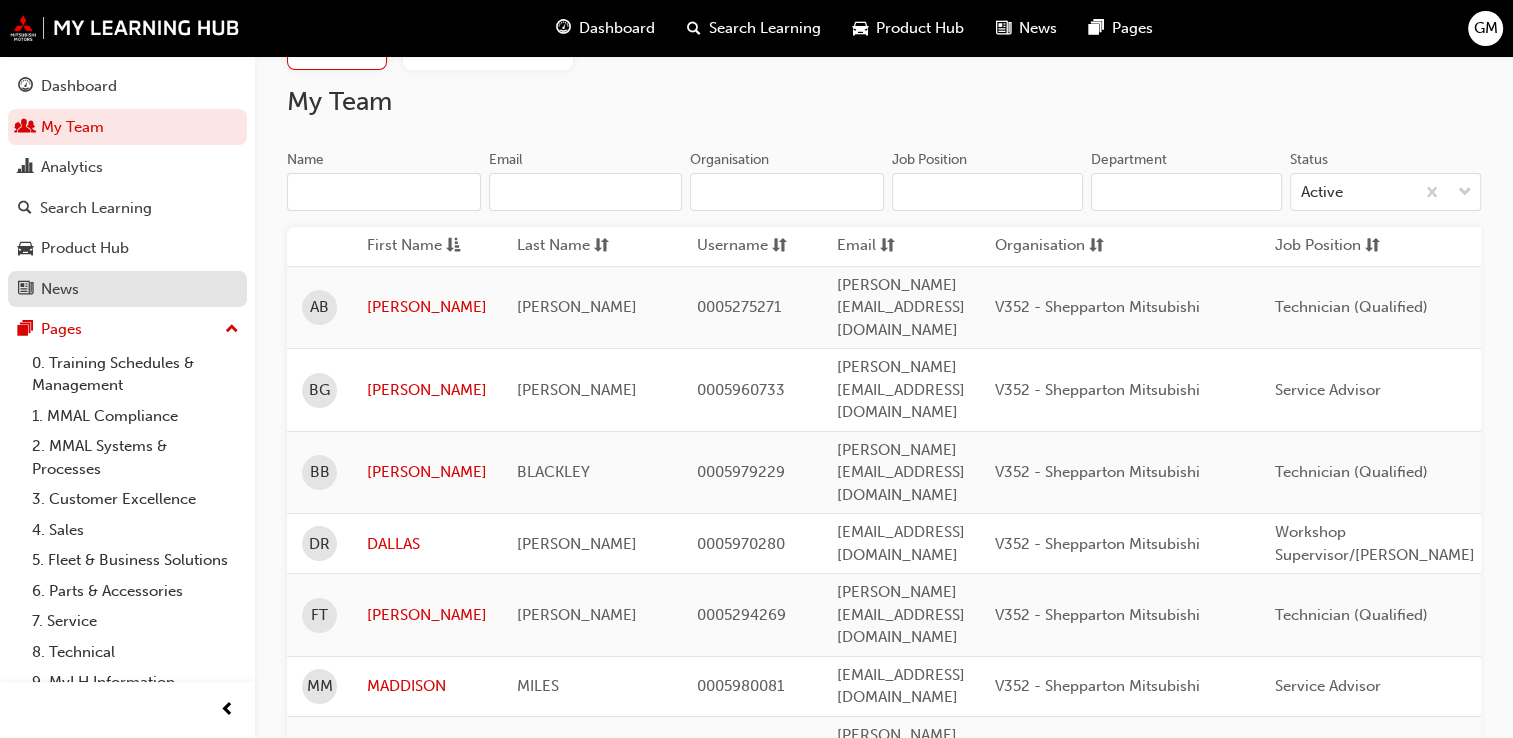 scroll, scrollTop: 0, scrollLeft: 0, axis: both 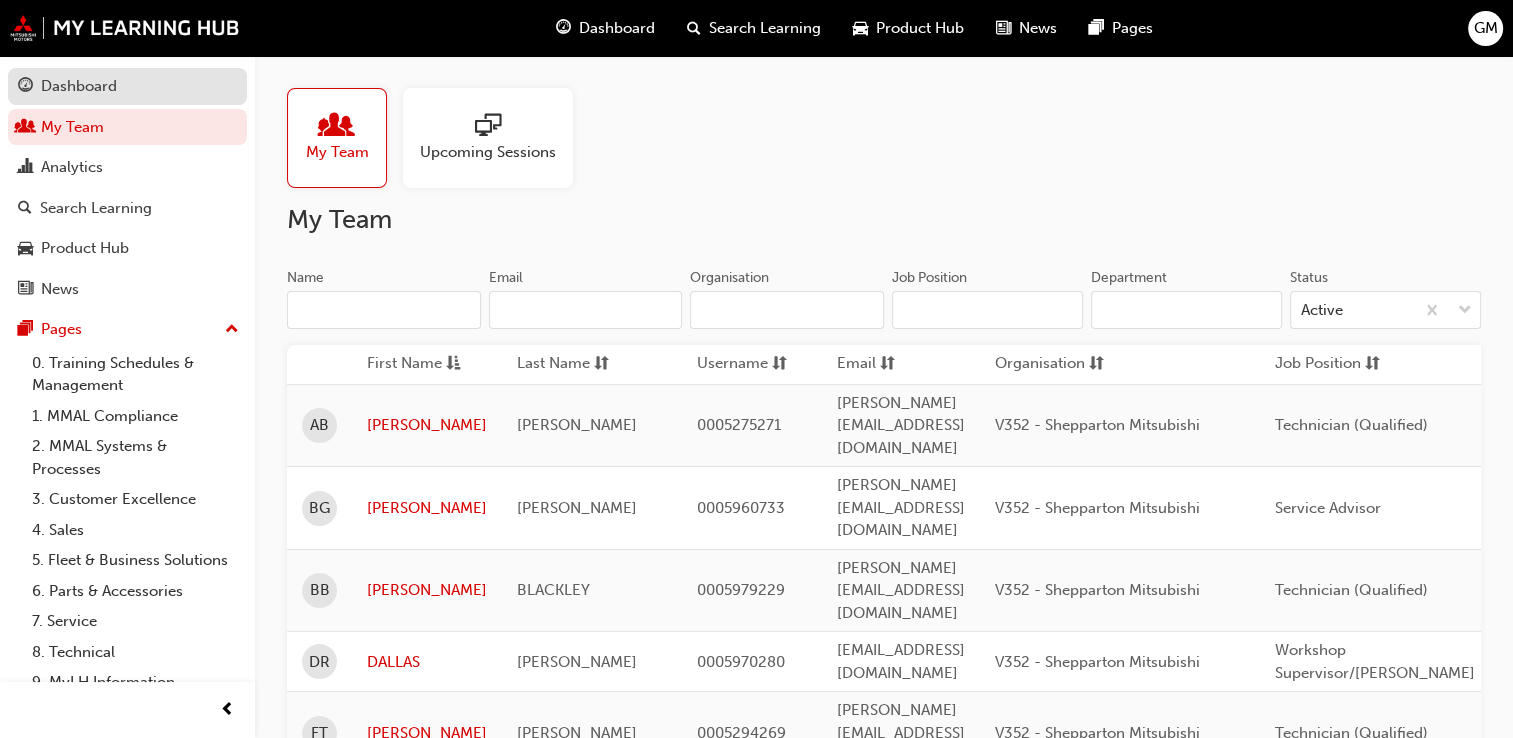 click on "Dashboard" at bounding box center (79, 86) 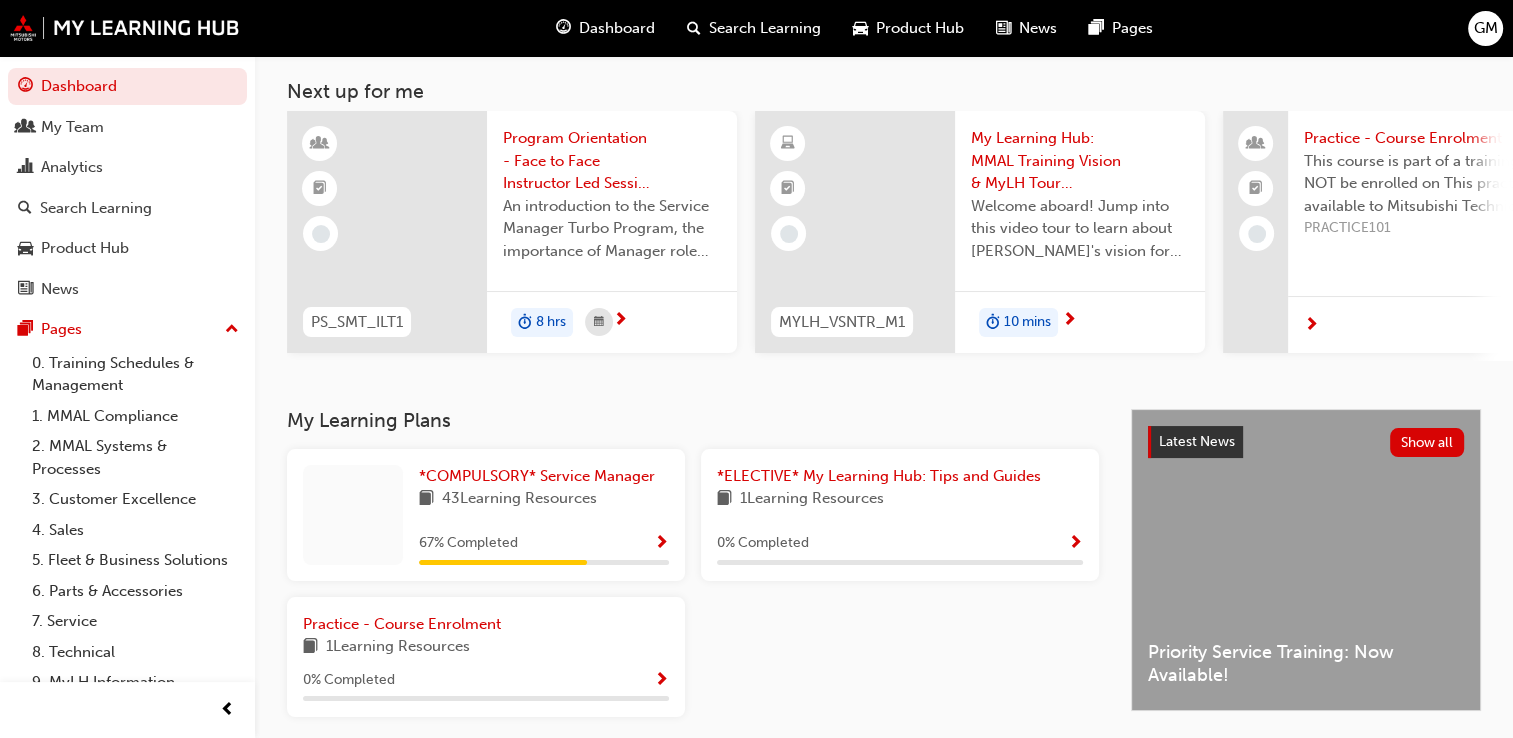 scroll, scrollTop: 200, scrollLeft: 0, axis: vertical 